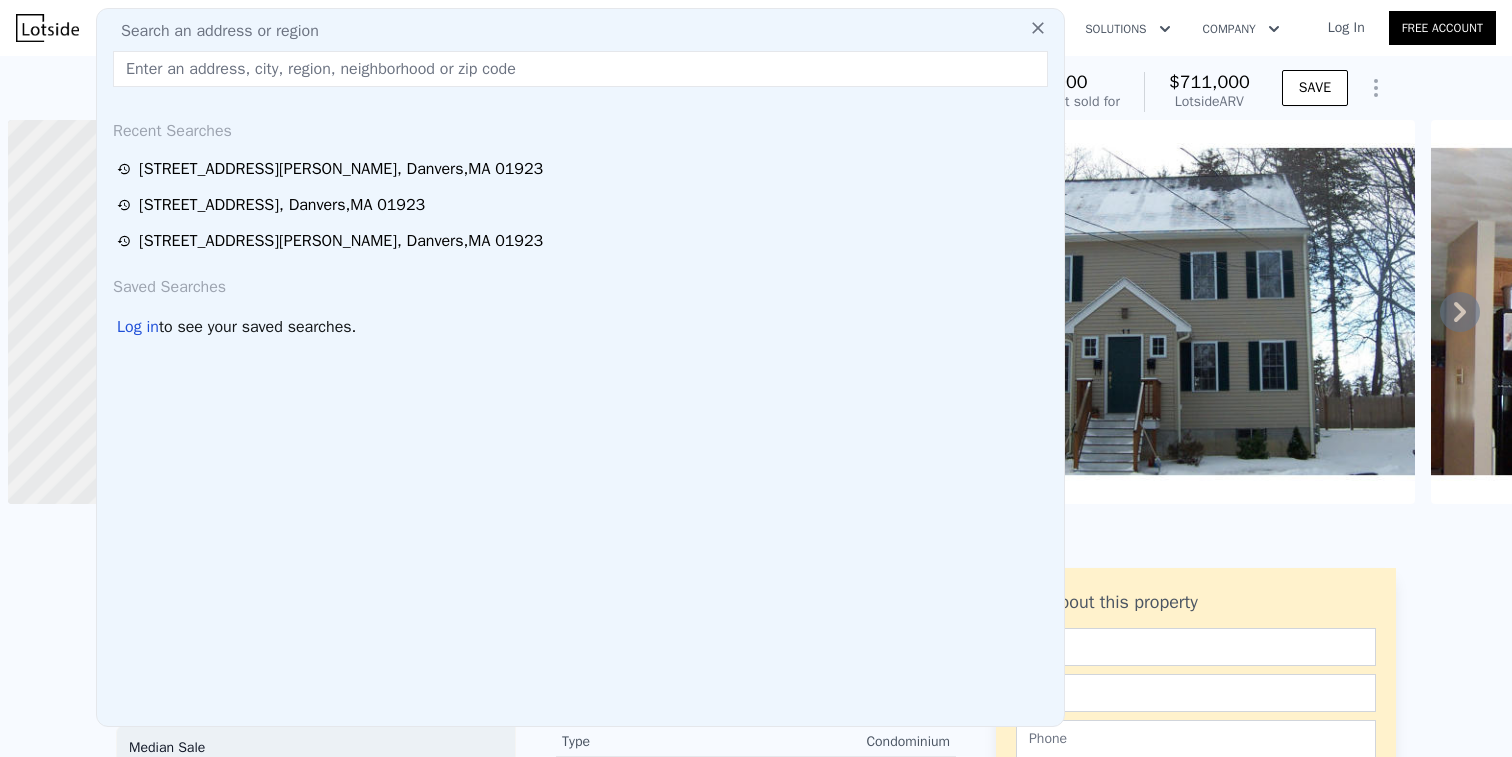 scroll, scrollTop: 0, scrollLeft: 0, axis: both 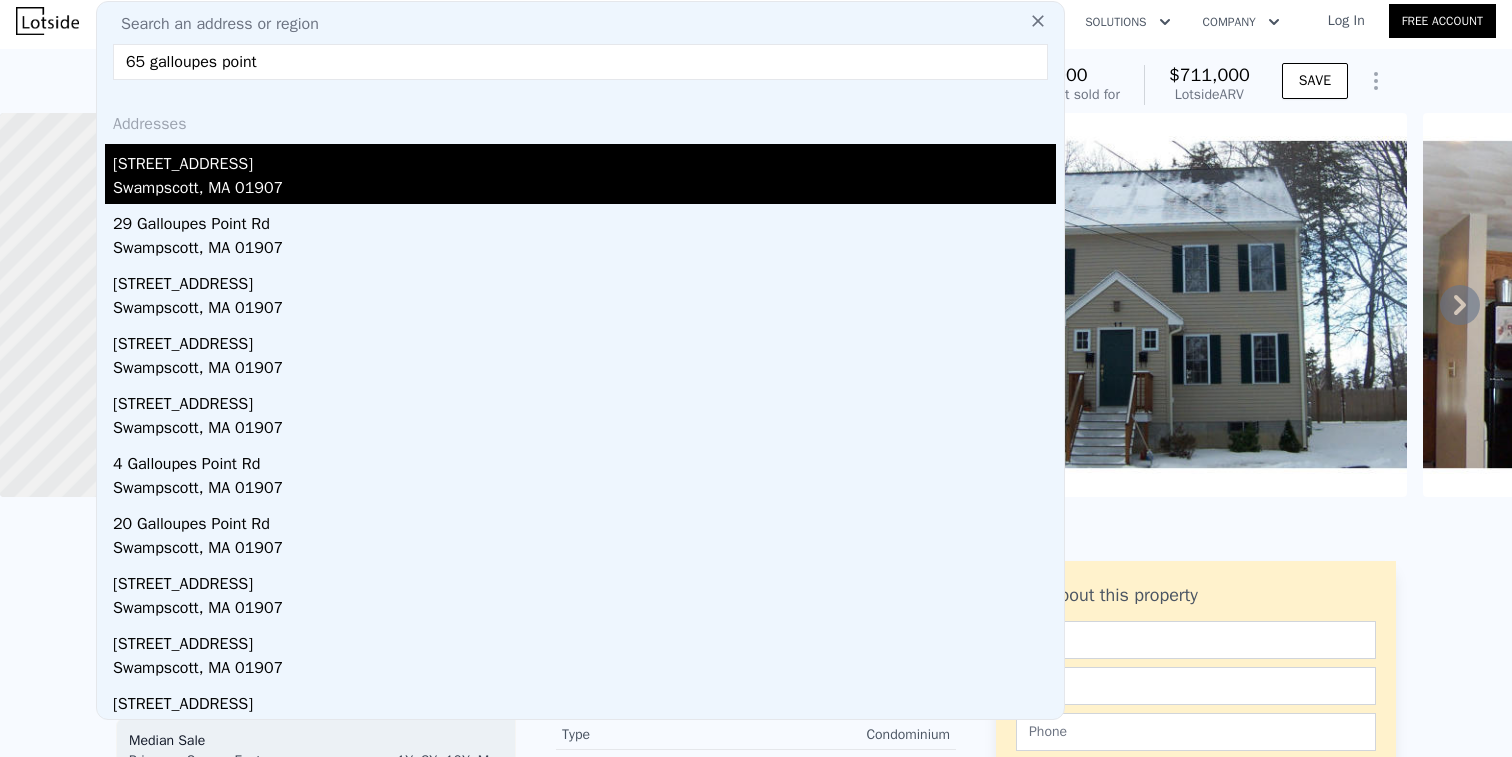 type on "65 galloupes point" 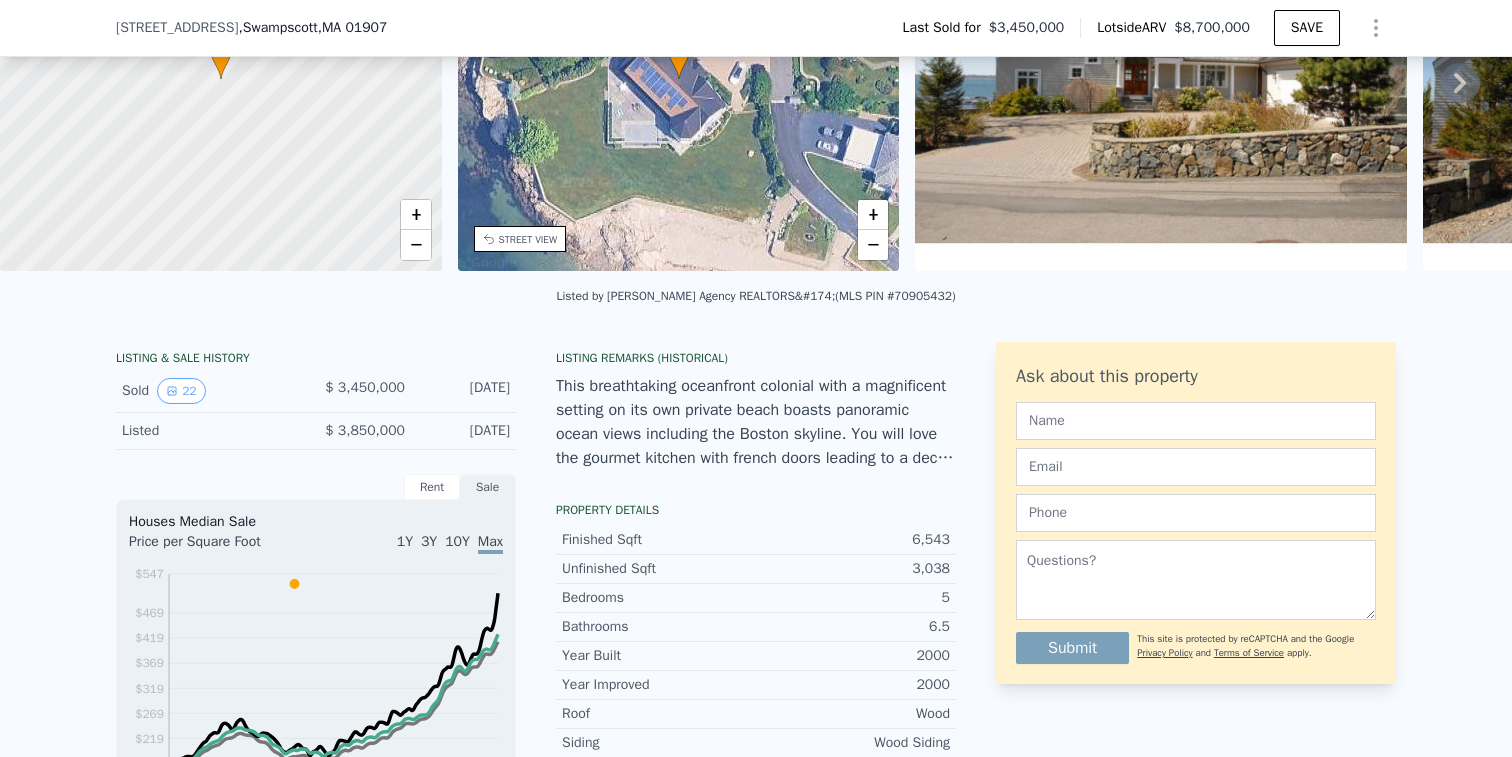 scroll, scrollTop: 251, scrollLeft: 0, axis: vertical 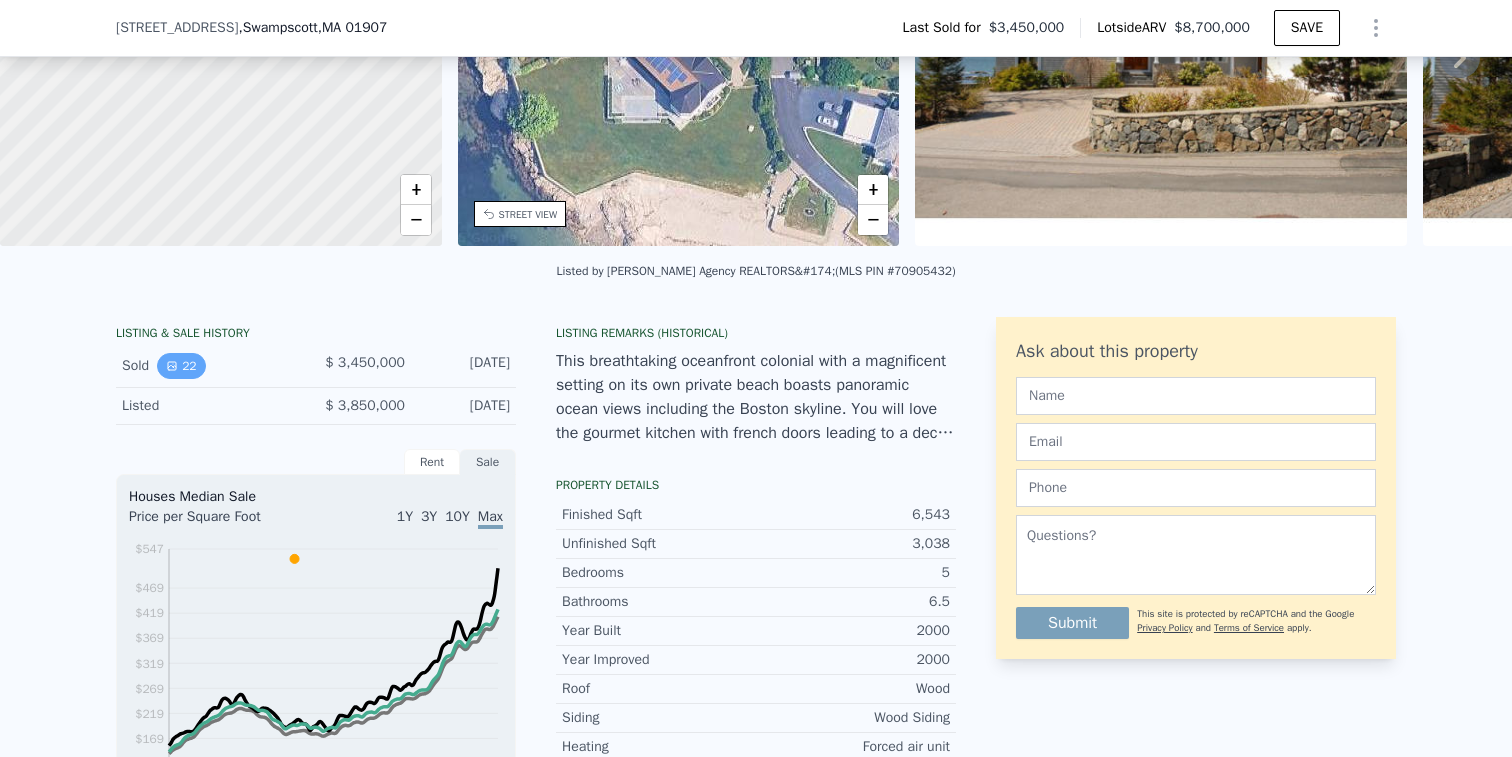 click on "22" at bounding box center [181, 366] 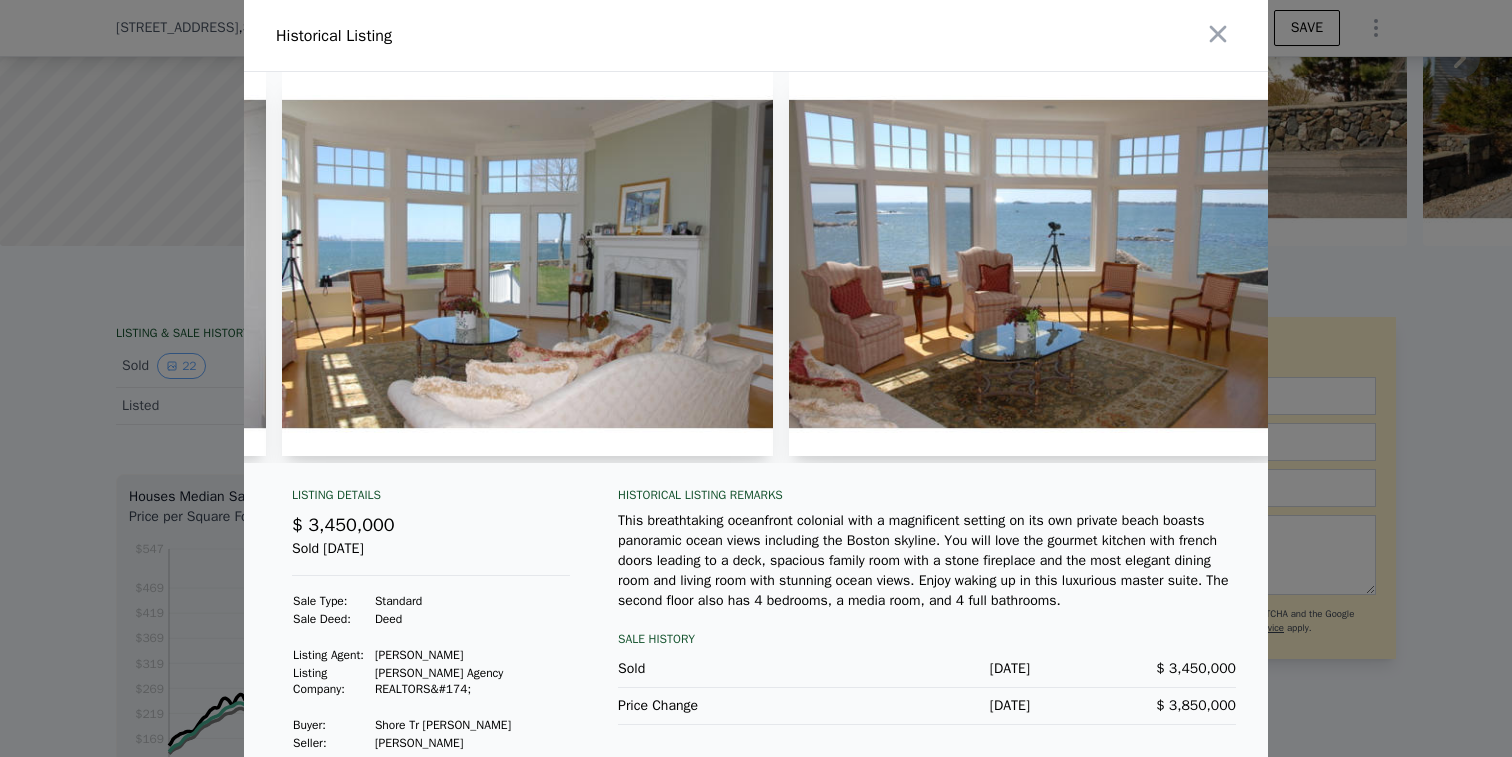 scroll, scrollTop: 0, scrollLeft: 4015, axis: horizontal 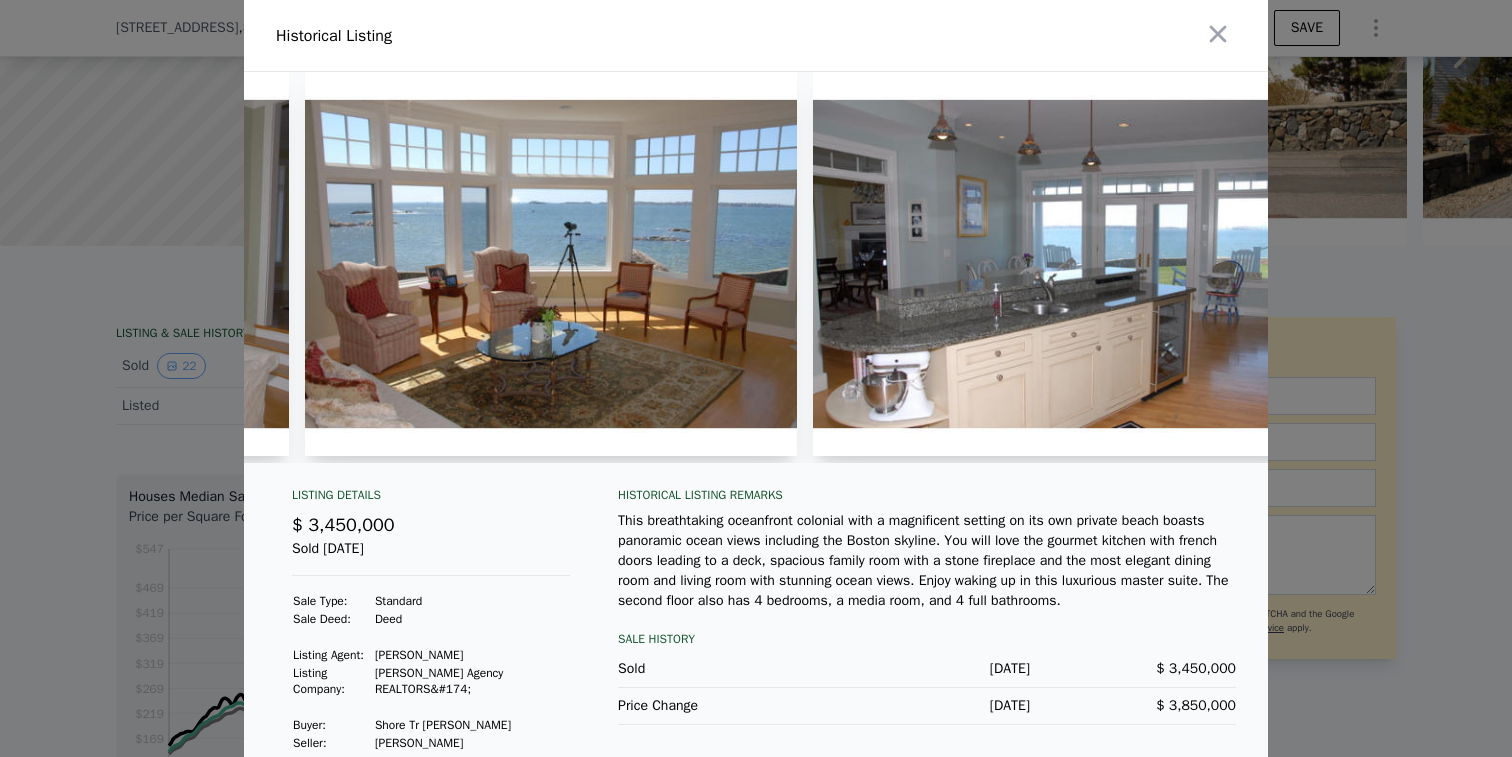 click at bounding box center [756, 378] 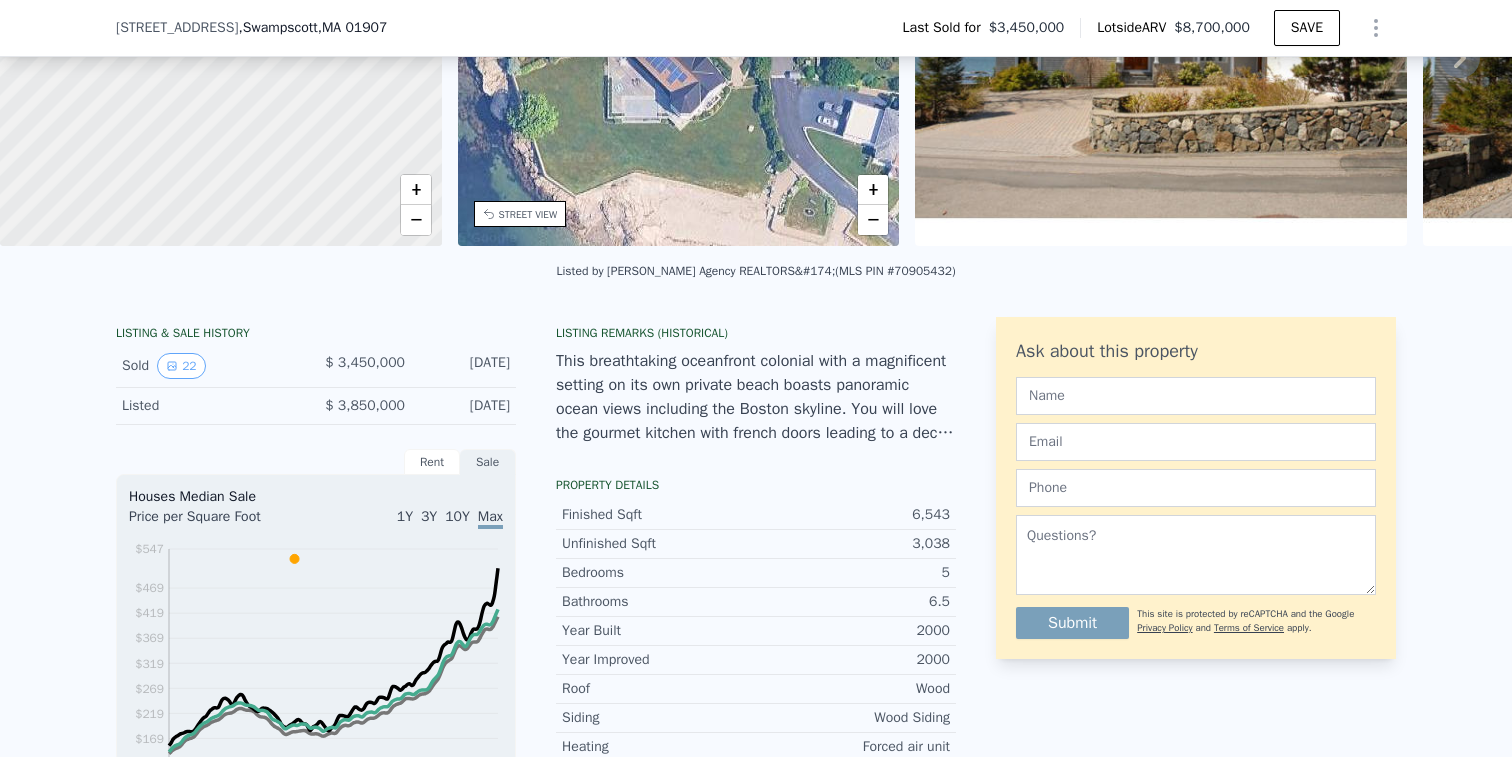 click on "[STREET_ADDRESS]" at bounding box center [259, 28] 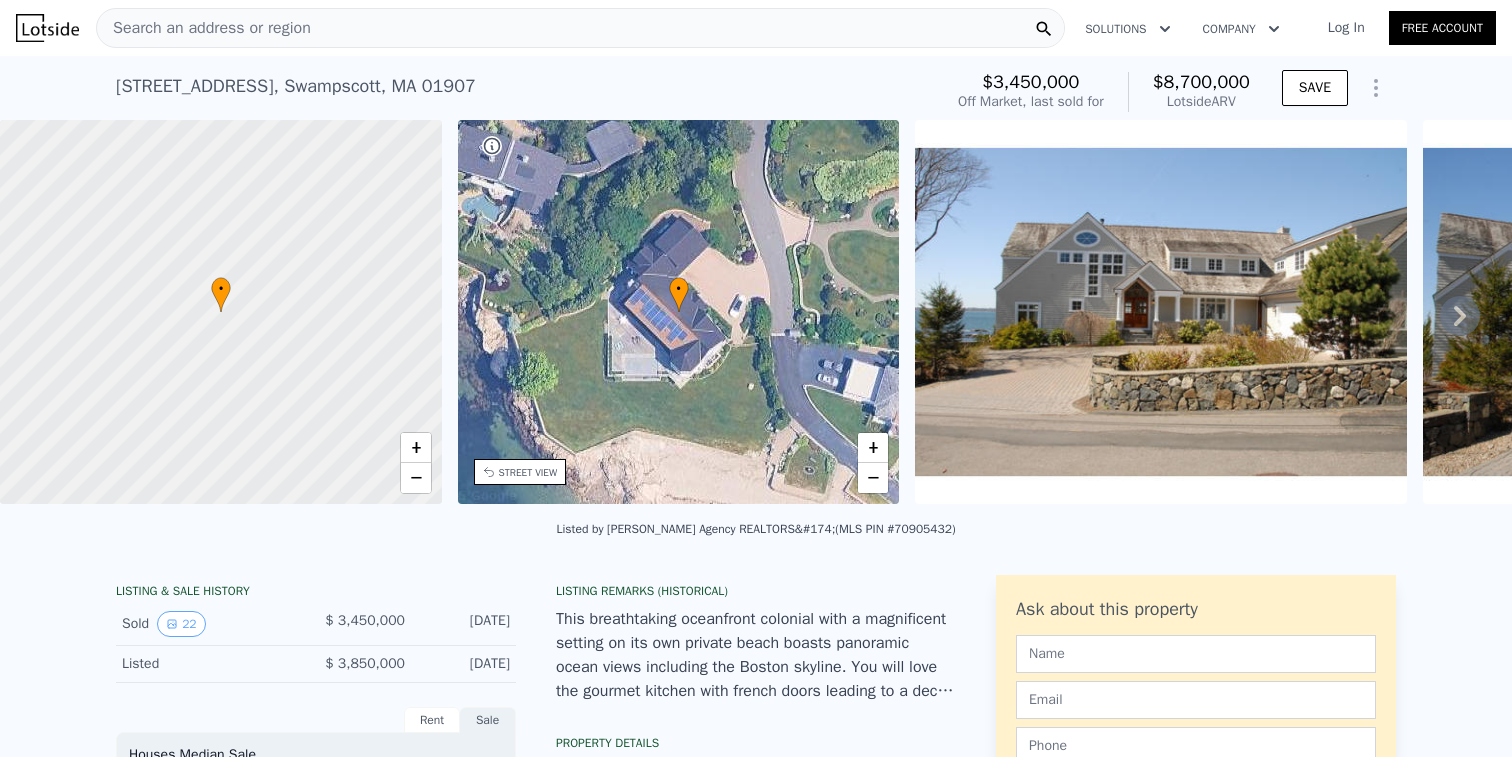 click on "Search an address or region" at bounding box center (204, 28) 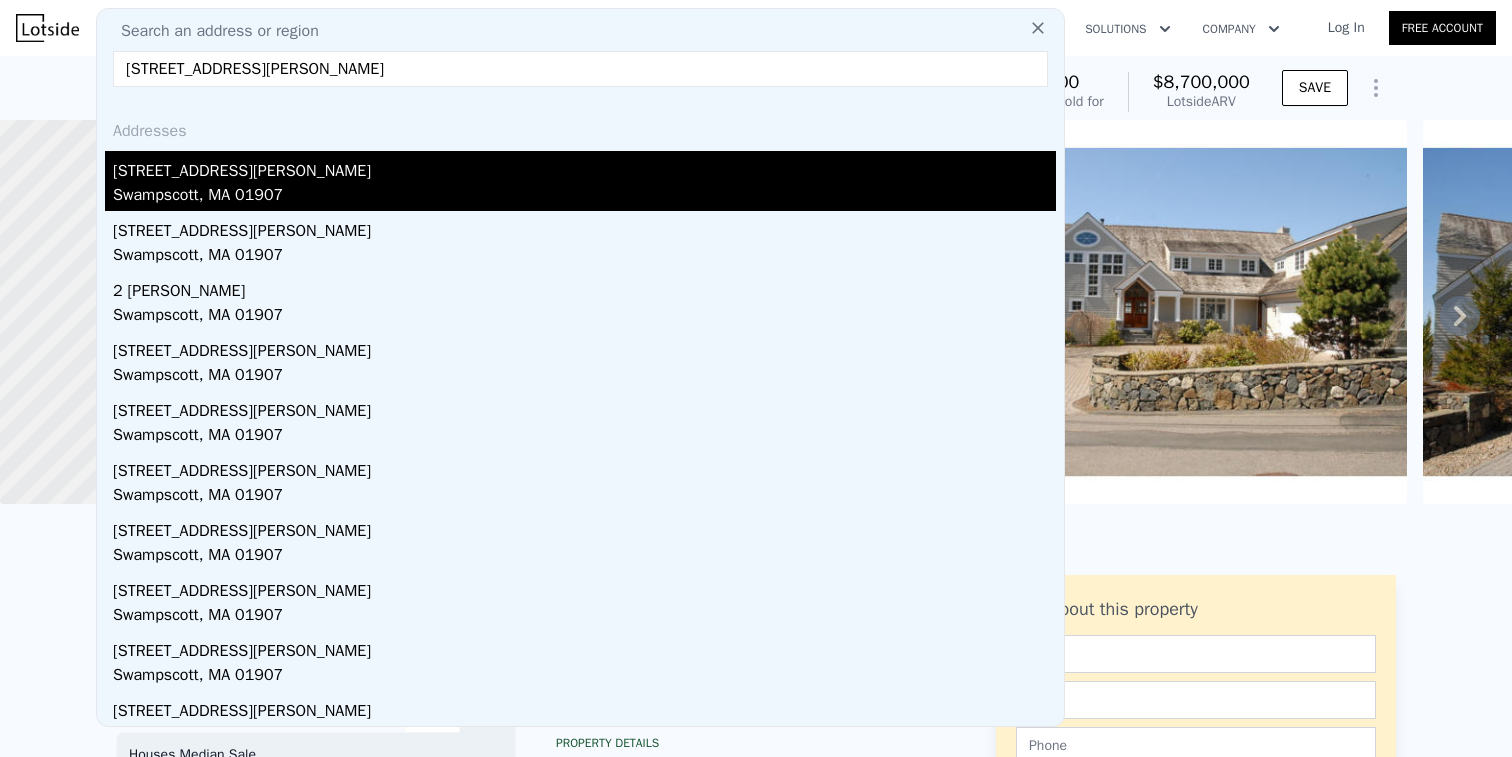 type on "[STREET_ADDRESS][PERSON_NAME]" 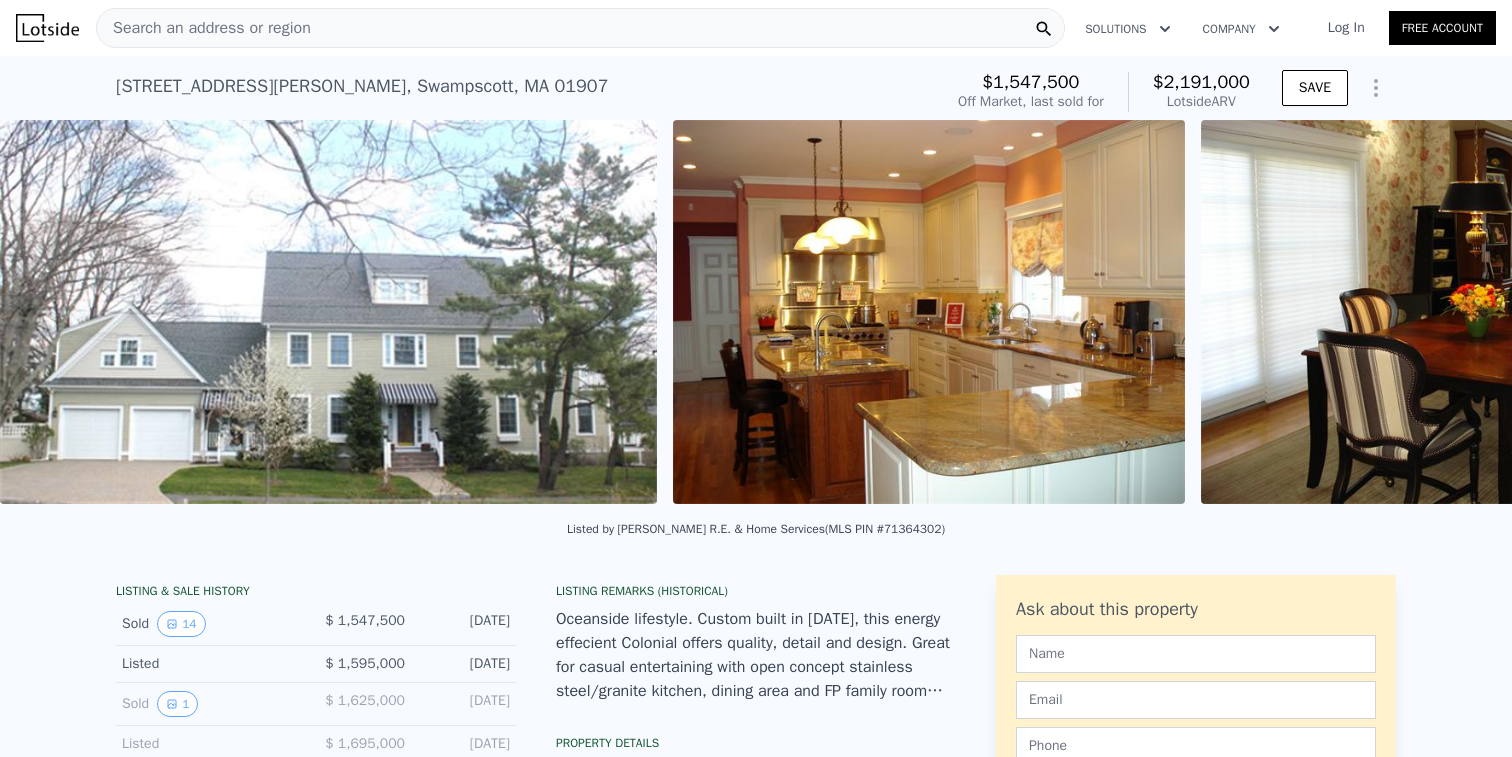 scroll, scrollTop: 0, scrollLeft: 916, axis: horizontal 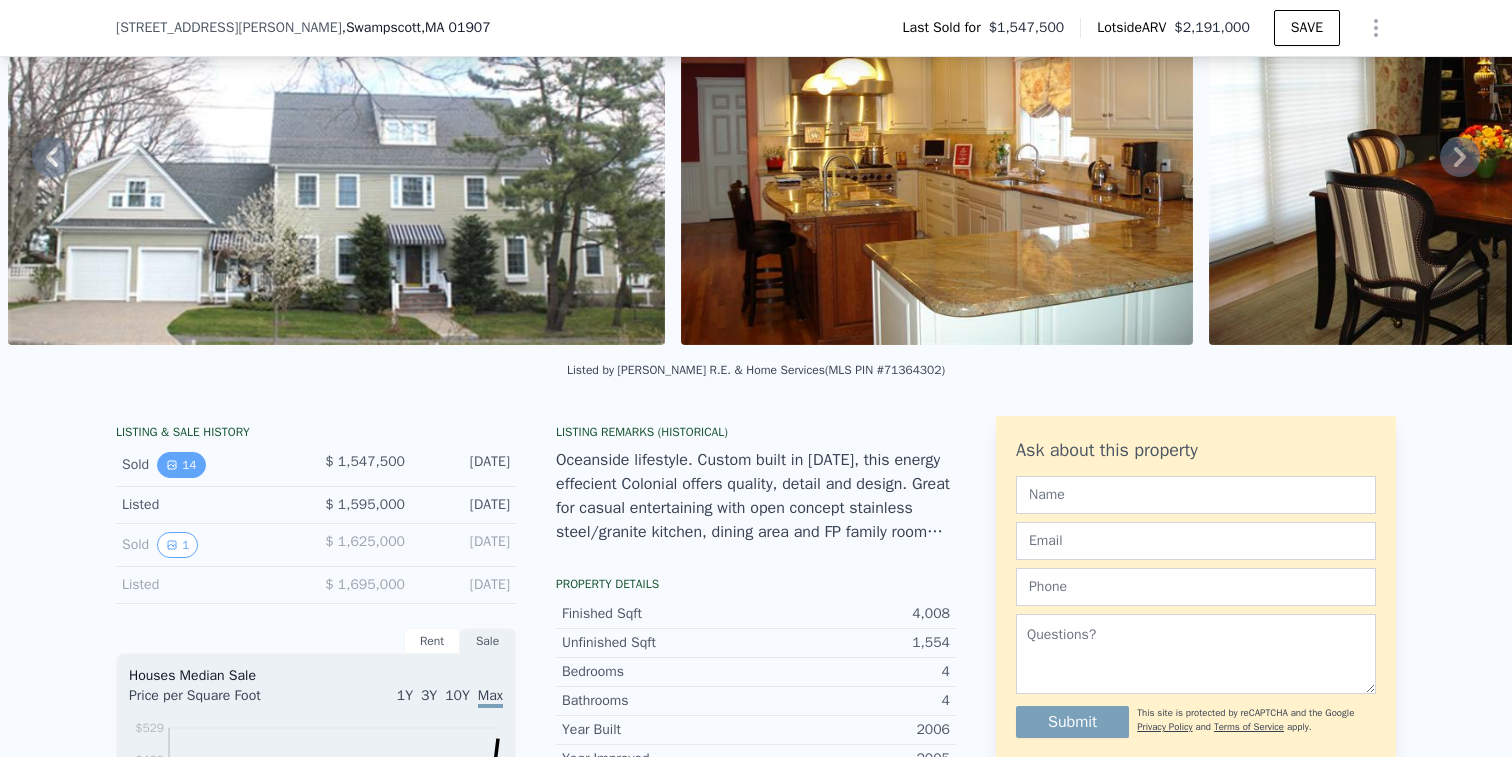click 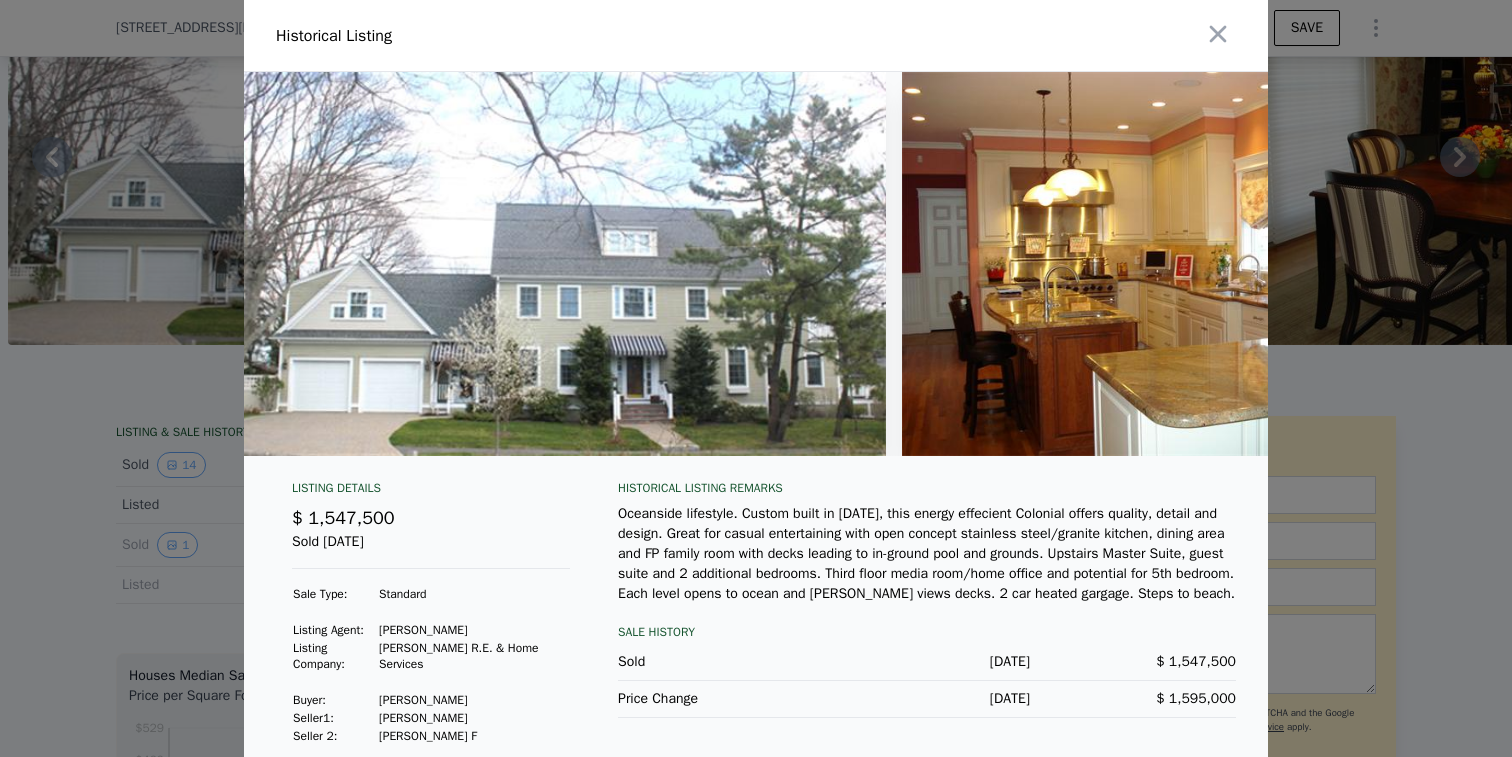 scroll, scrollTop: 0, scrollLeft: 0, axis: both 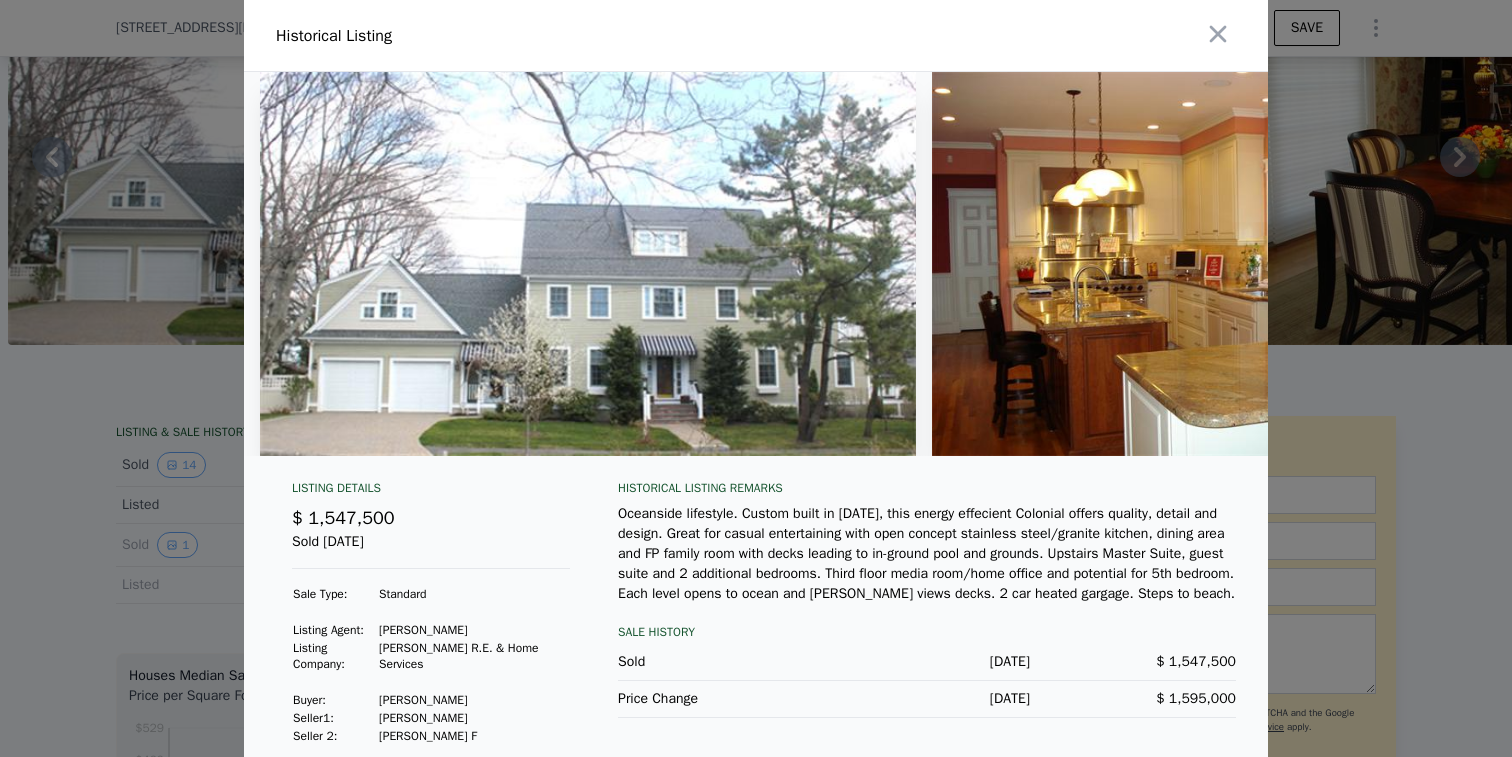 click at bounding box center (756, 378) 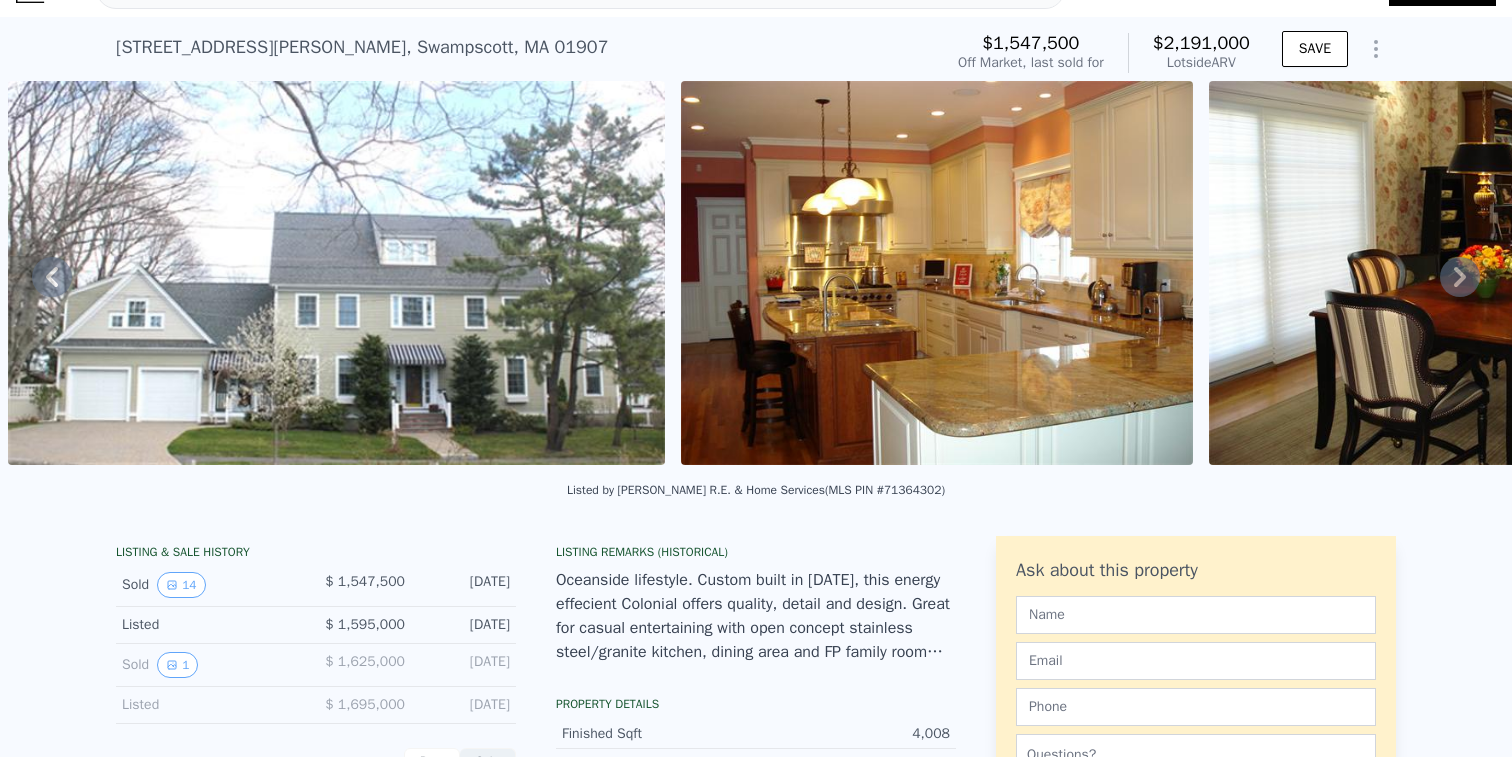 scroll, scrollTop: 117, scrollLeft: 0, axis: vertical 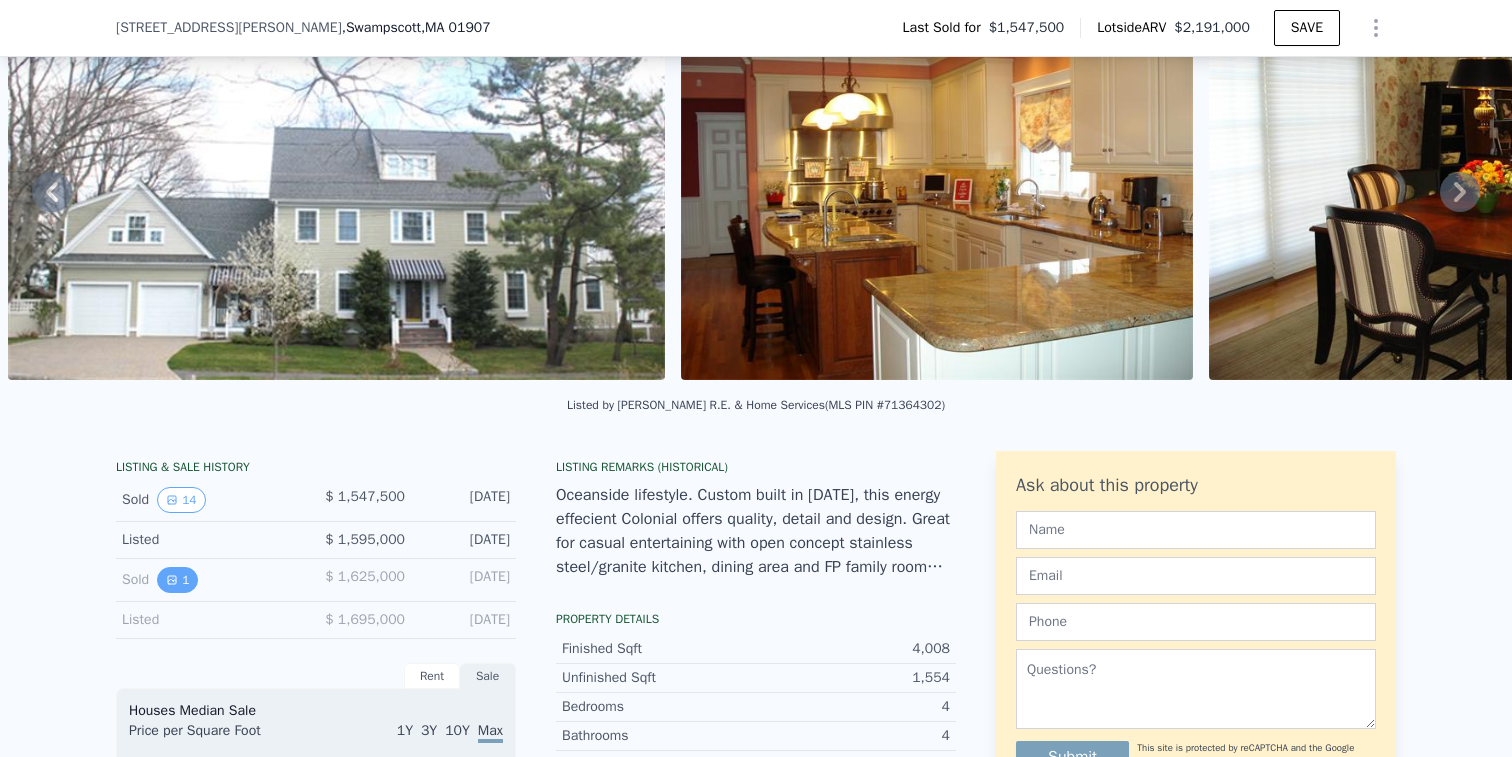 click on "1" at bounding box center (177, 580) 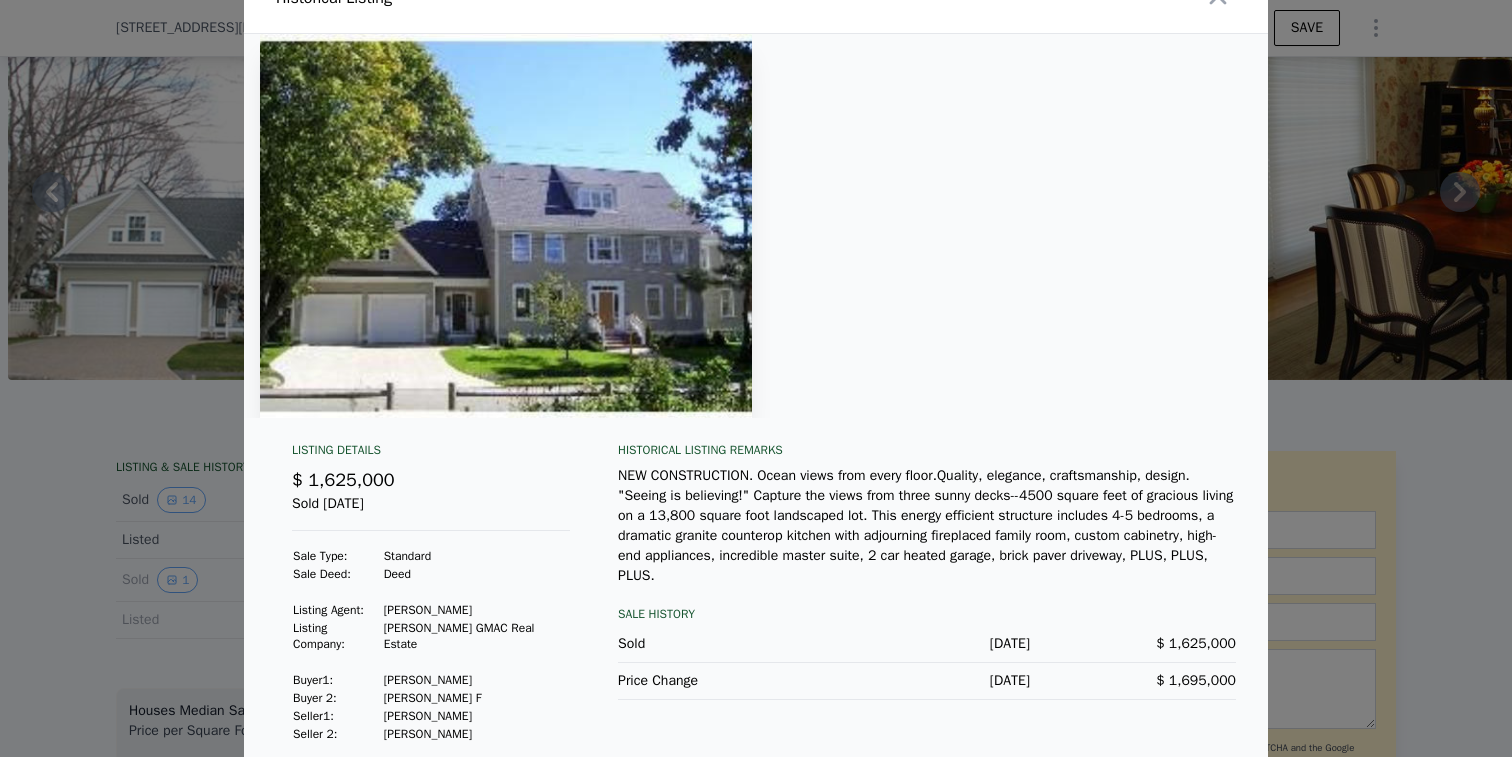 scroll, scrollTop: 39, scrollLeft: 0, axis: vertical 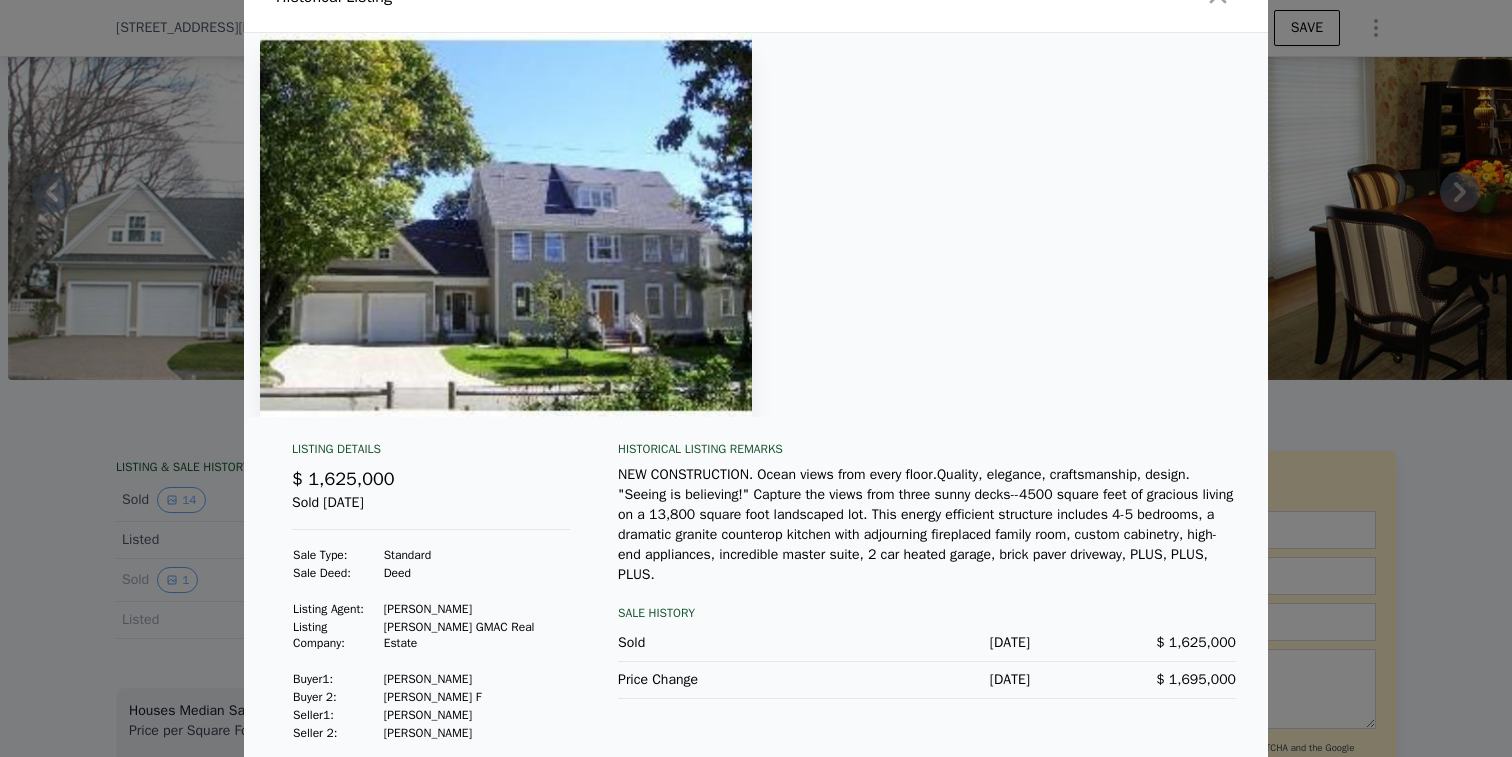 click at bounding box center (756, 378) 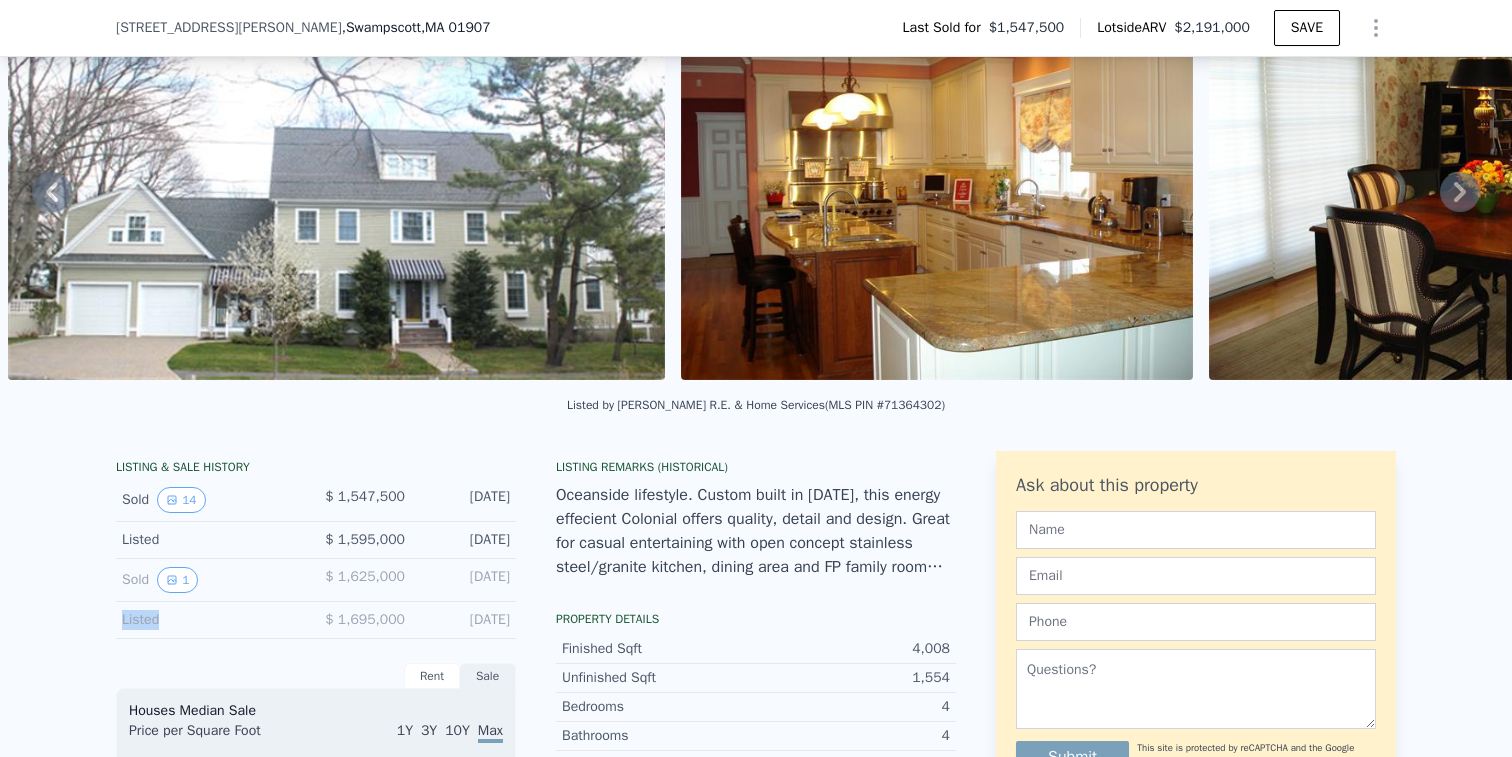 click on "LISTING & SALE HISTORY Sold 14 $ 1,547,500 [DATE] Listed $ 1,595,000 [DATE] Sold 1 $ 1,625,000 [DATE] Listed $ 1,695,000 [DATE] Rent Sale Rent over time Price per Square Foot 1Y 3Y 10Y Max 2005 2007 2010 2012 2014 2016 2019 2021 2023 $1.08 $1.33 $1.58 $1.83 $2.08 $2.33 $2.58 $2.83 $3.2 Essex Co. Swampscott Metro [DATE] Houses Median Sale Price per Square Foot 1Y 3Y 10Y Max 2000 2002 2005 2008 2011 2014 2017 2019 2022 $119 $169 $219 $269 $319 $369 $419 $469 $529 Essex Co. Swampscott Zip Sale [DATE] Loan history from public records Seller Financing 6.37% $1,000,000 [DATE] Estimated Equity 100% equity $2,191,000 Value $1,547,500 Last Sale $643,500 Appreciation $2,191,000 Equity Listing Remarks (Historical) Property details Finished Sqft 4,008 Unfinished Sqft 1,554 Bedrooms 4 Bathrooms 4 Year Built 2006 Year Improved 2005 Roof Shingle Siding Wood Siding Heating Forced air unit Cooling Central A/C Fireplaces 2 Parcel SWAM M:0033 B:004A L:0 Lot Sqft 13,503 Water Public Sewer A1" at bounding box center (756, 956) 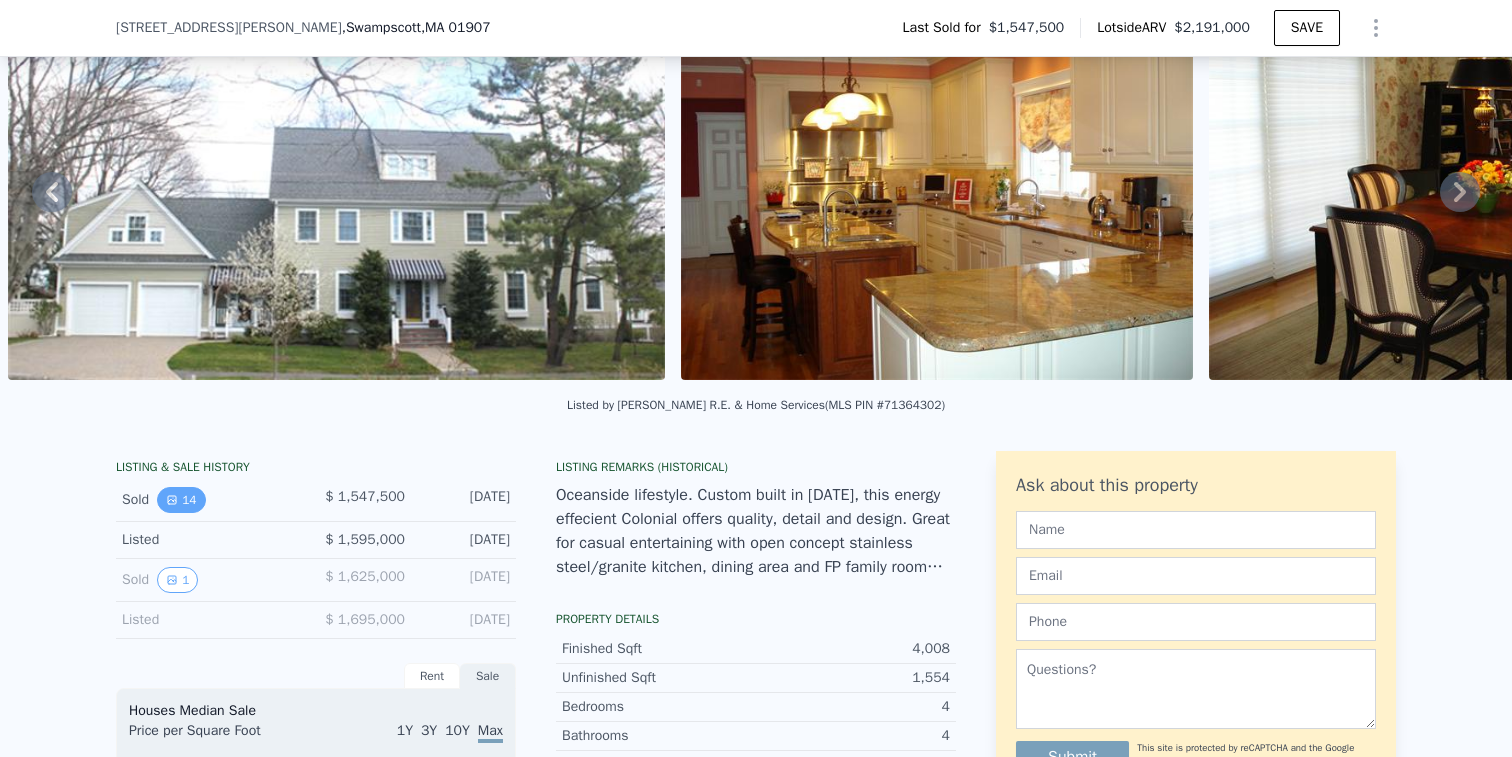 click 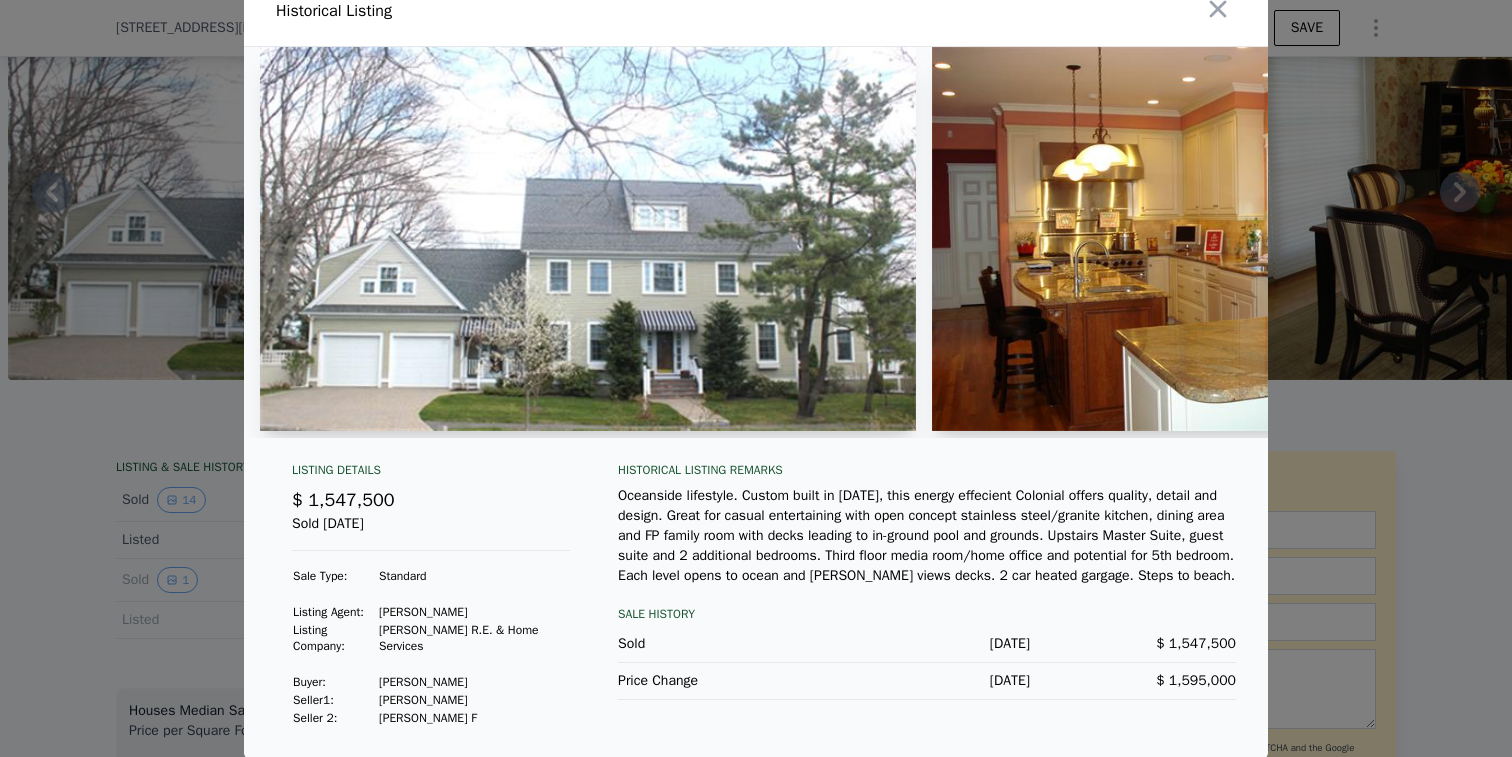 scroll, scrollTop: 0, scrollLeft: 0, axis: both 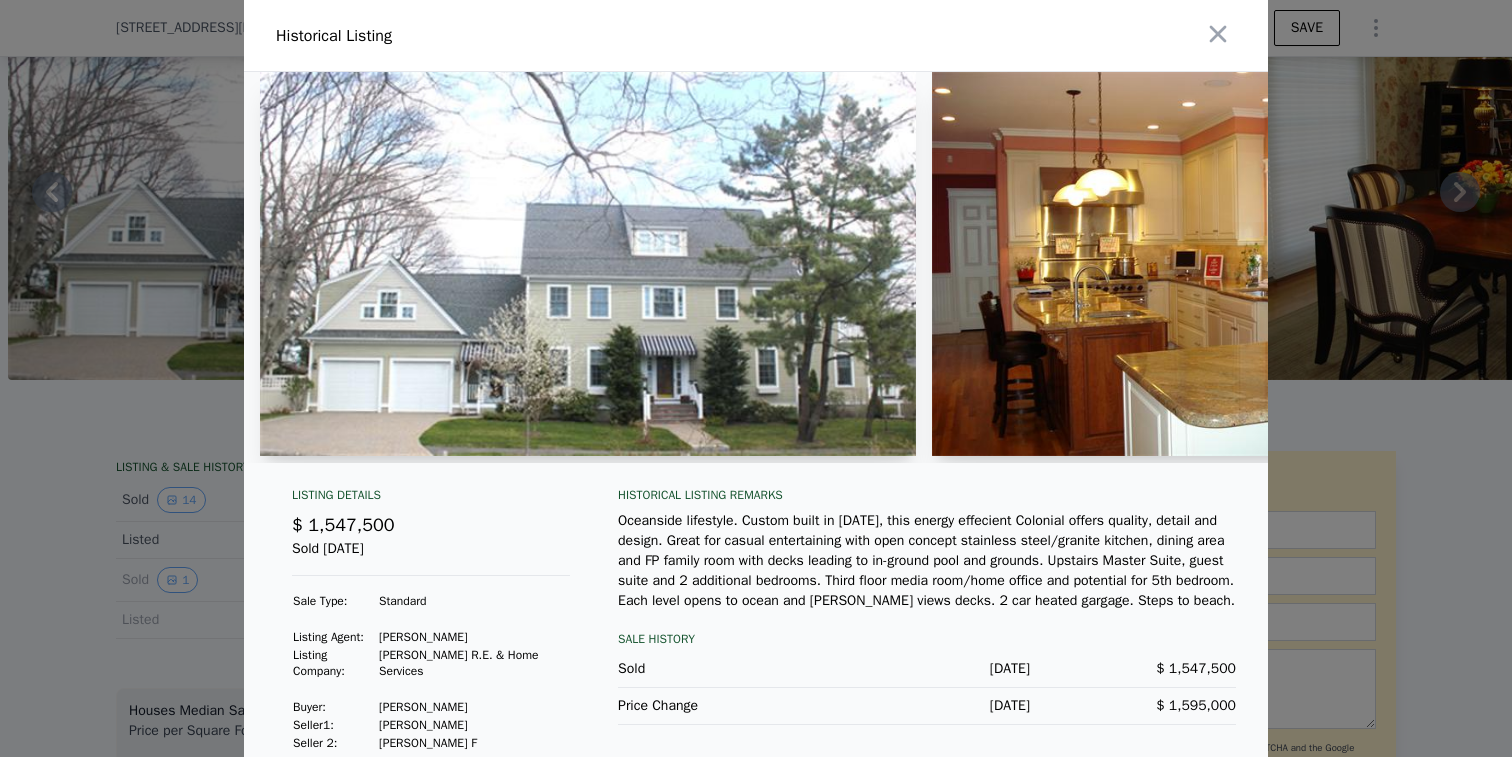 click at bounding box center (756, 378) 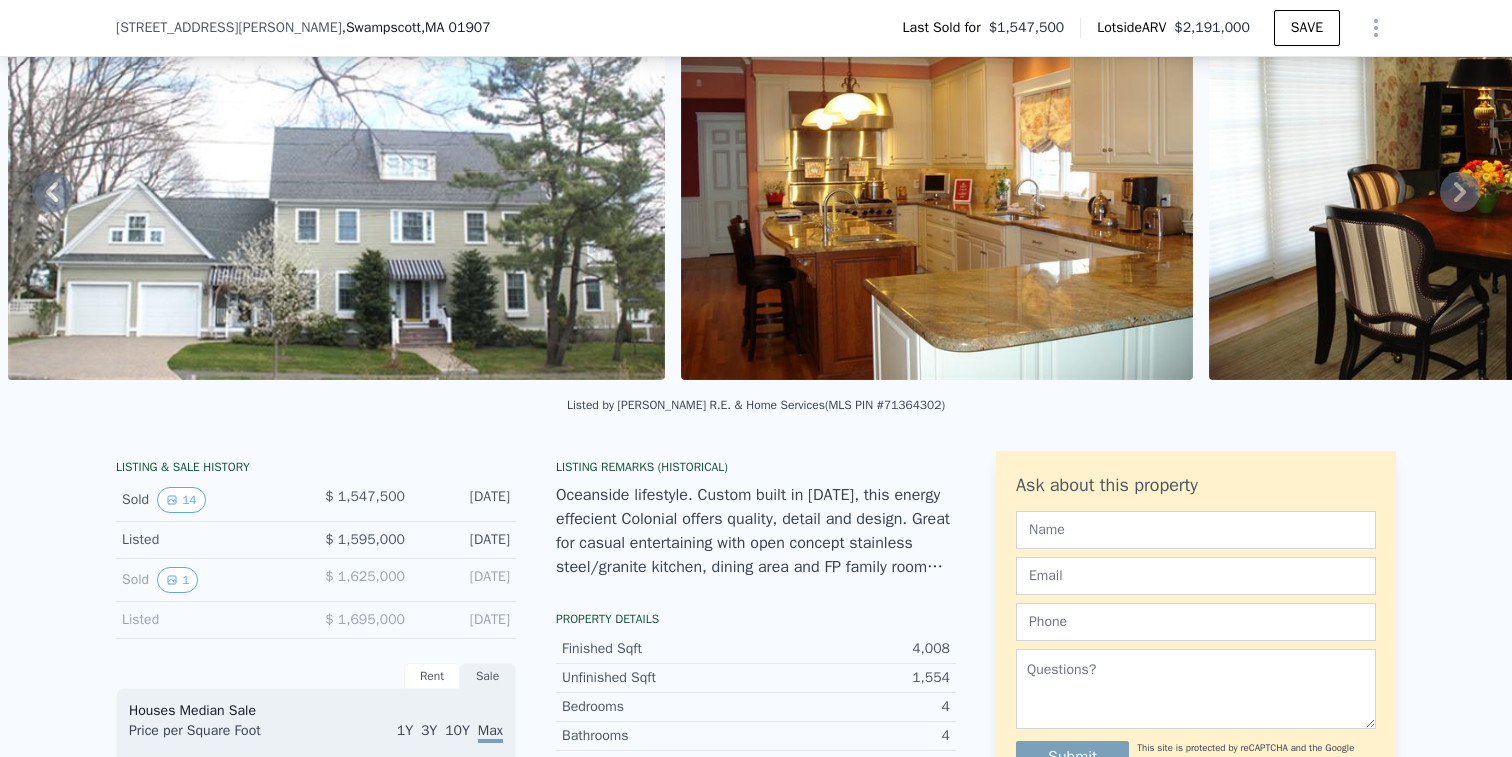 scroll, scrollTop: 0, scrollLeft: 0, axis: both 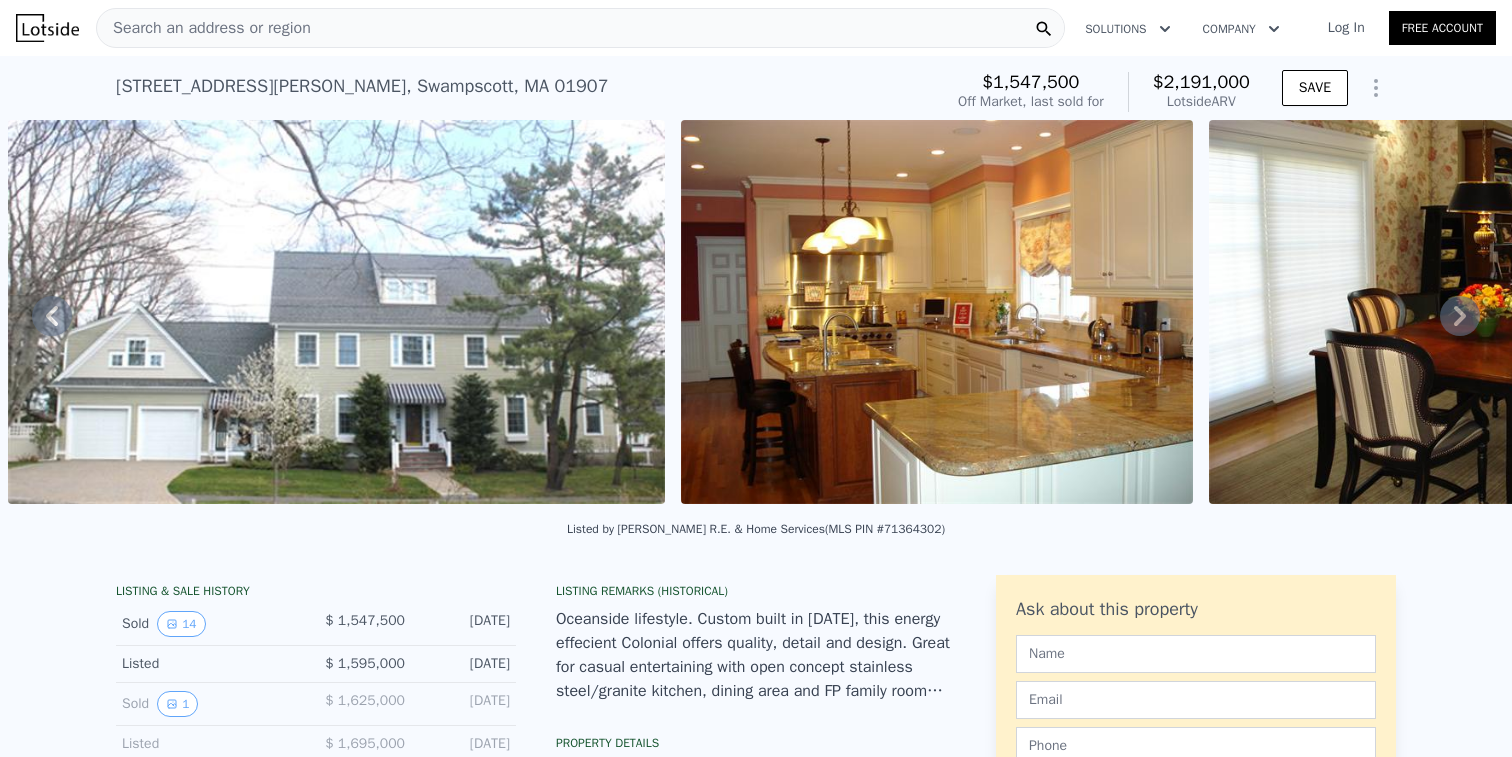 click on "Search an address or region" at bounding box center [204, 28] 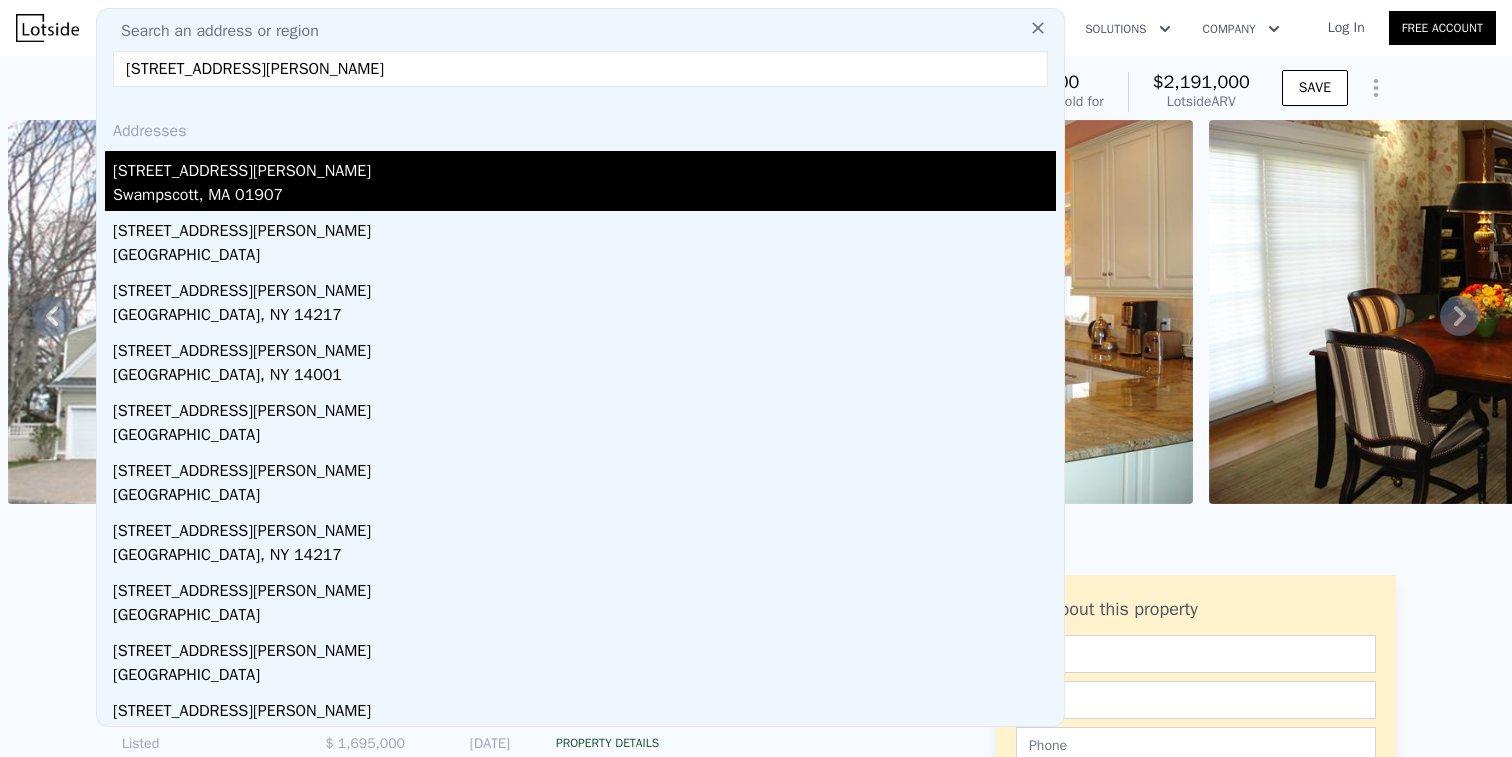 type on "[STREET_ADDRESS][PERSON_NAME]" 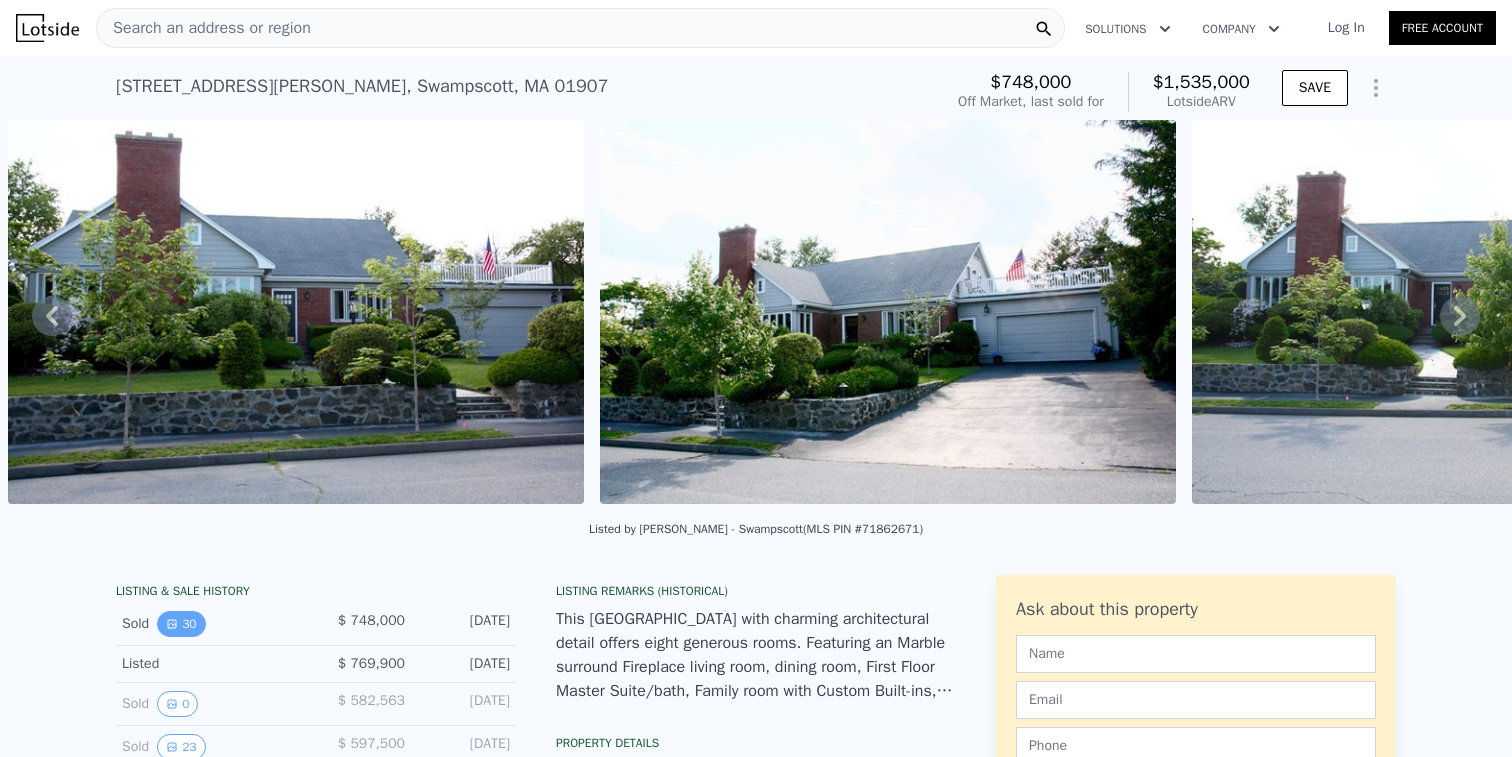 click on "30" at bounding box center (181, 624) 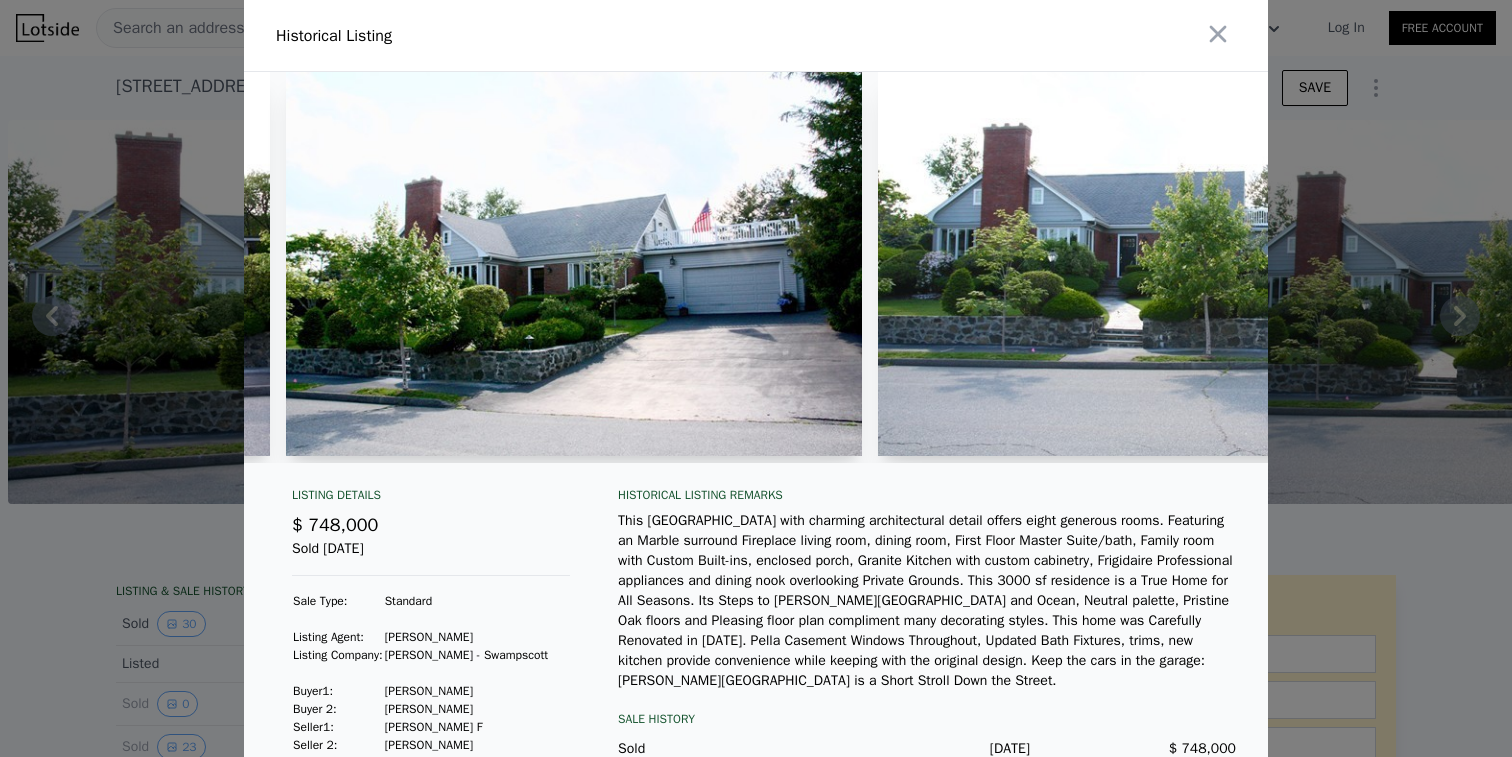 scroll, scrollTop: 0, scrollLeft: 305, axis: horizontal 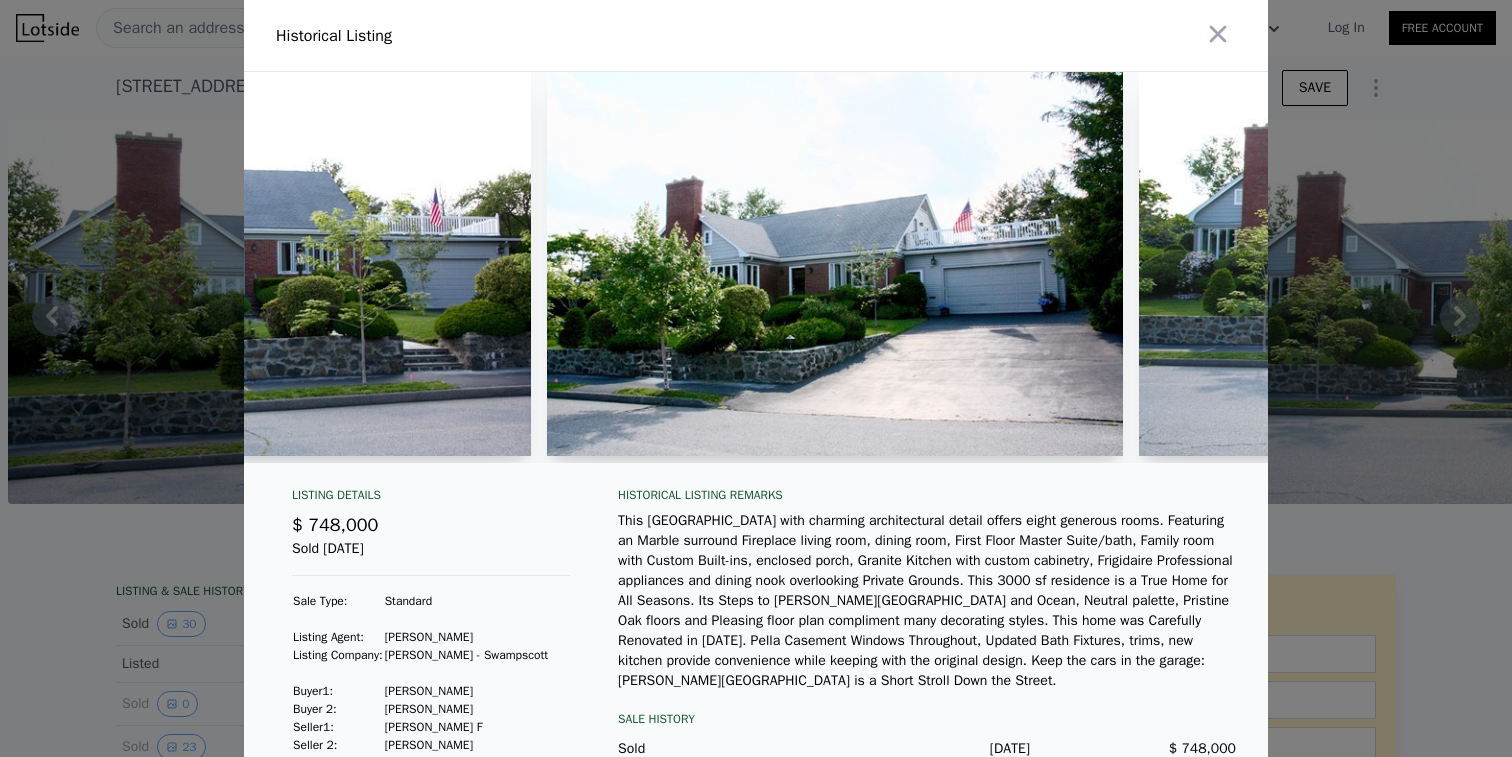 click at bounding box center [756, 378] 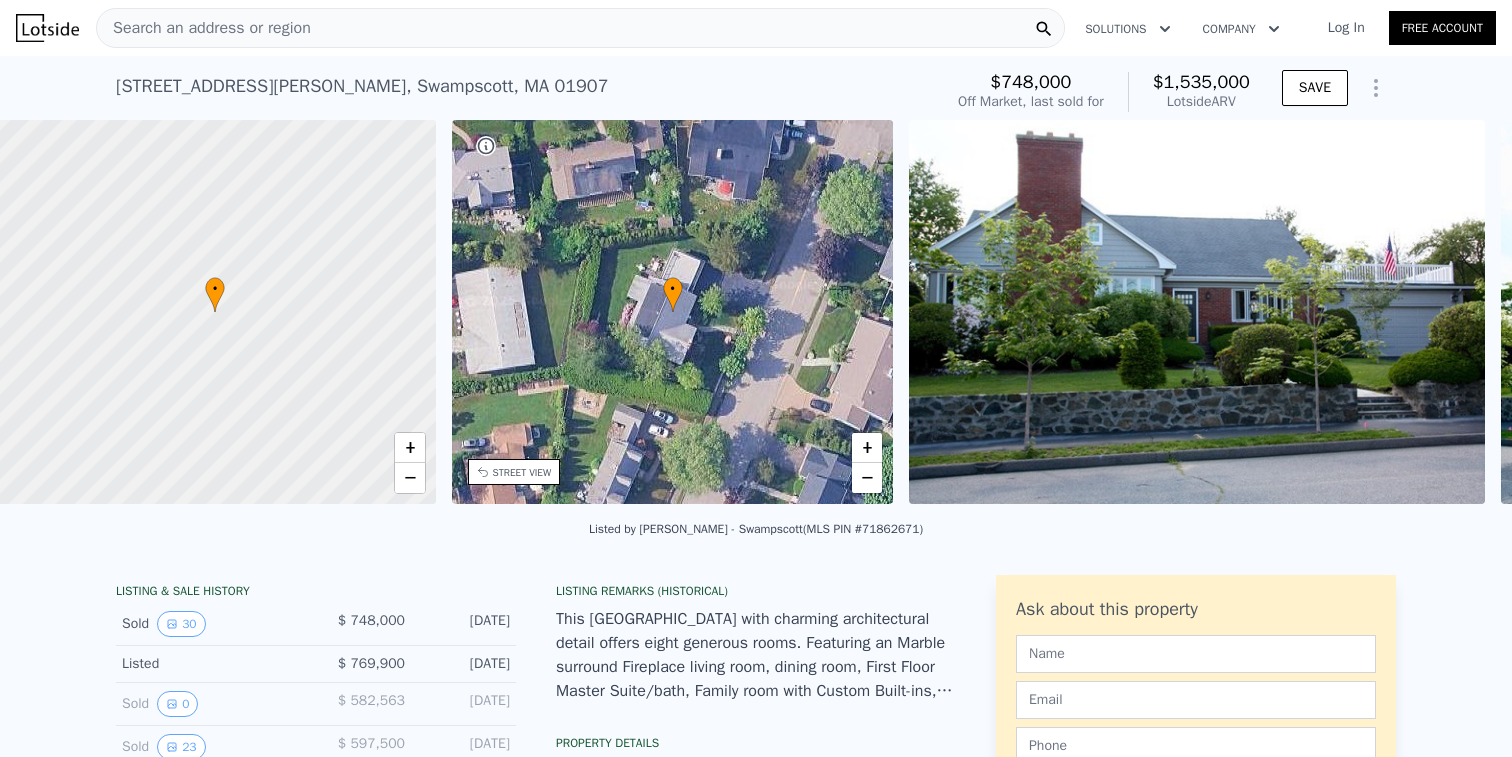 scroll, scrollTop: 0, scrollLeft: 8, axis: horizontal 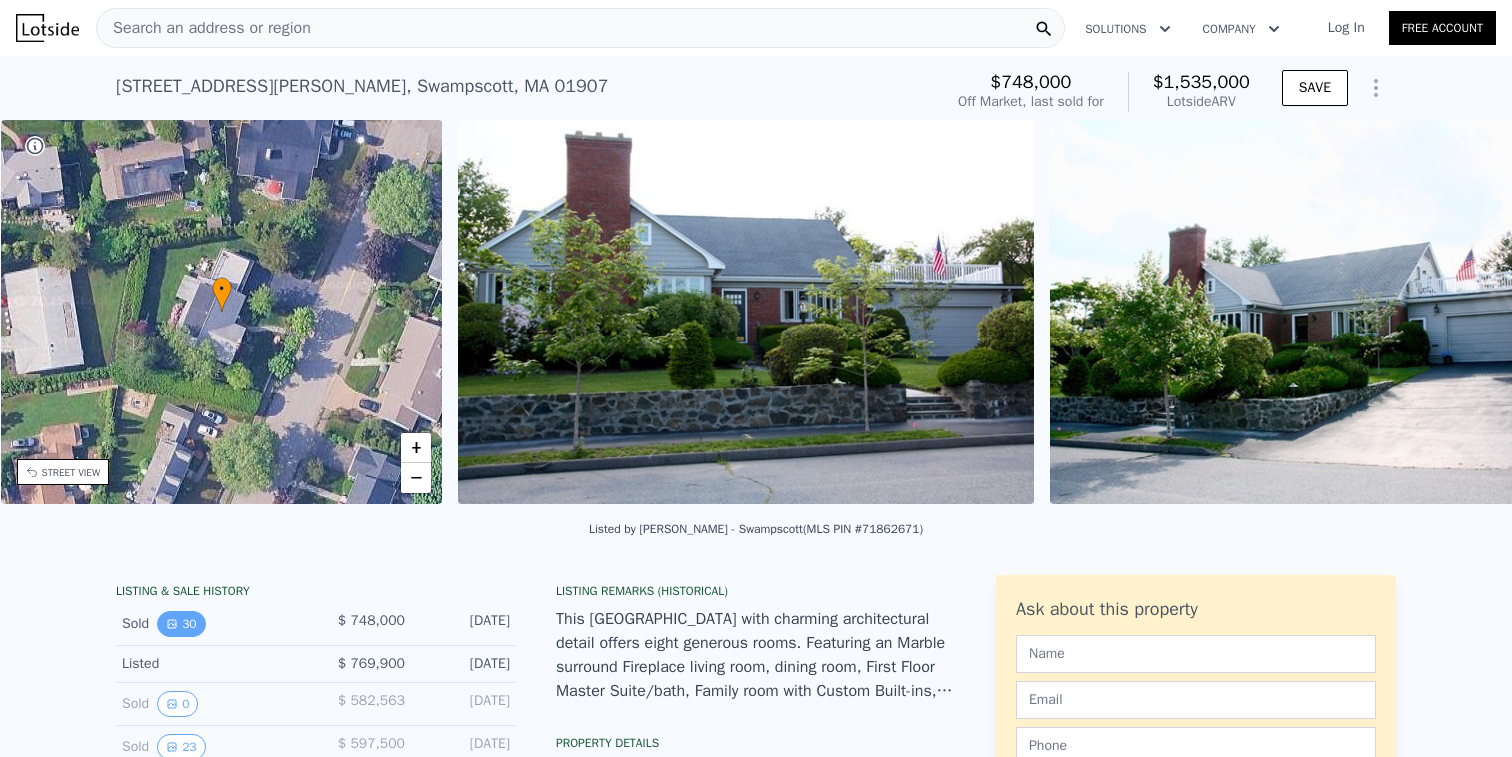 click on "30" at bounding box center [181, 624] 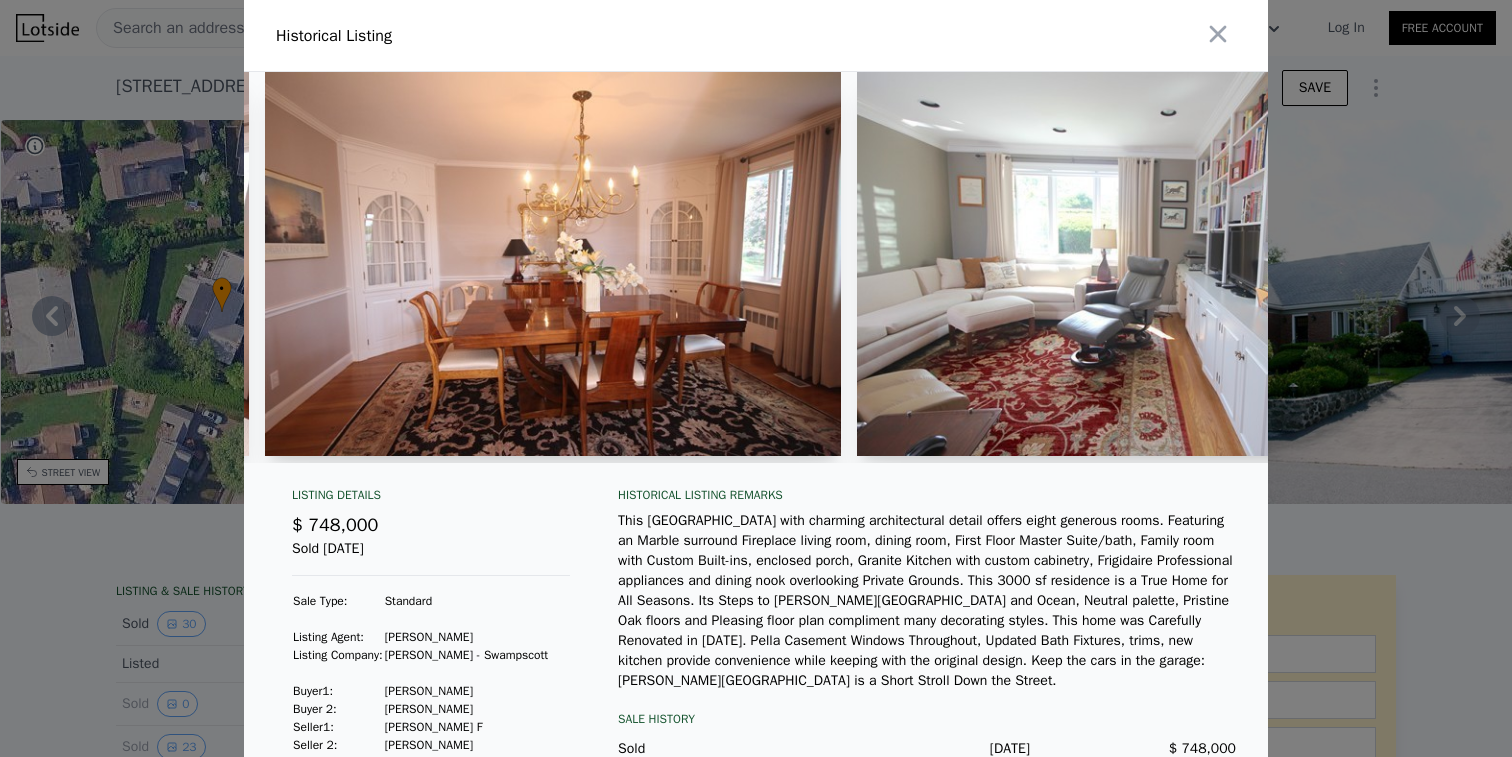 scroll, scrollTop: 0, scrollLeft: 4153, axis: horizontal 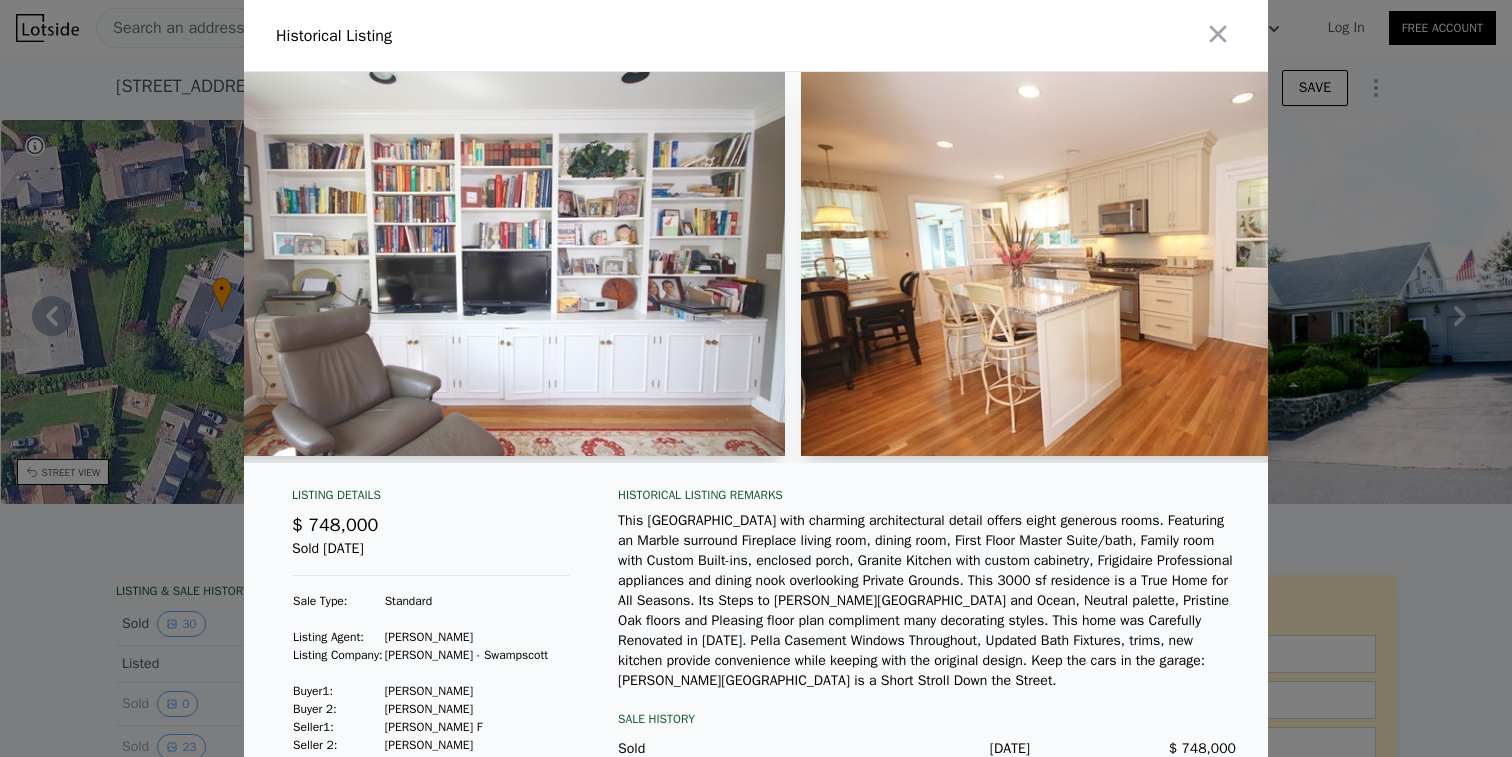 click at bounding box center [497, 264] 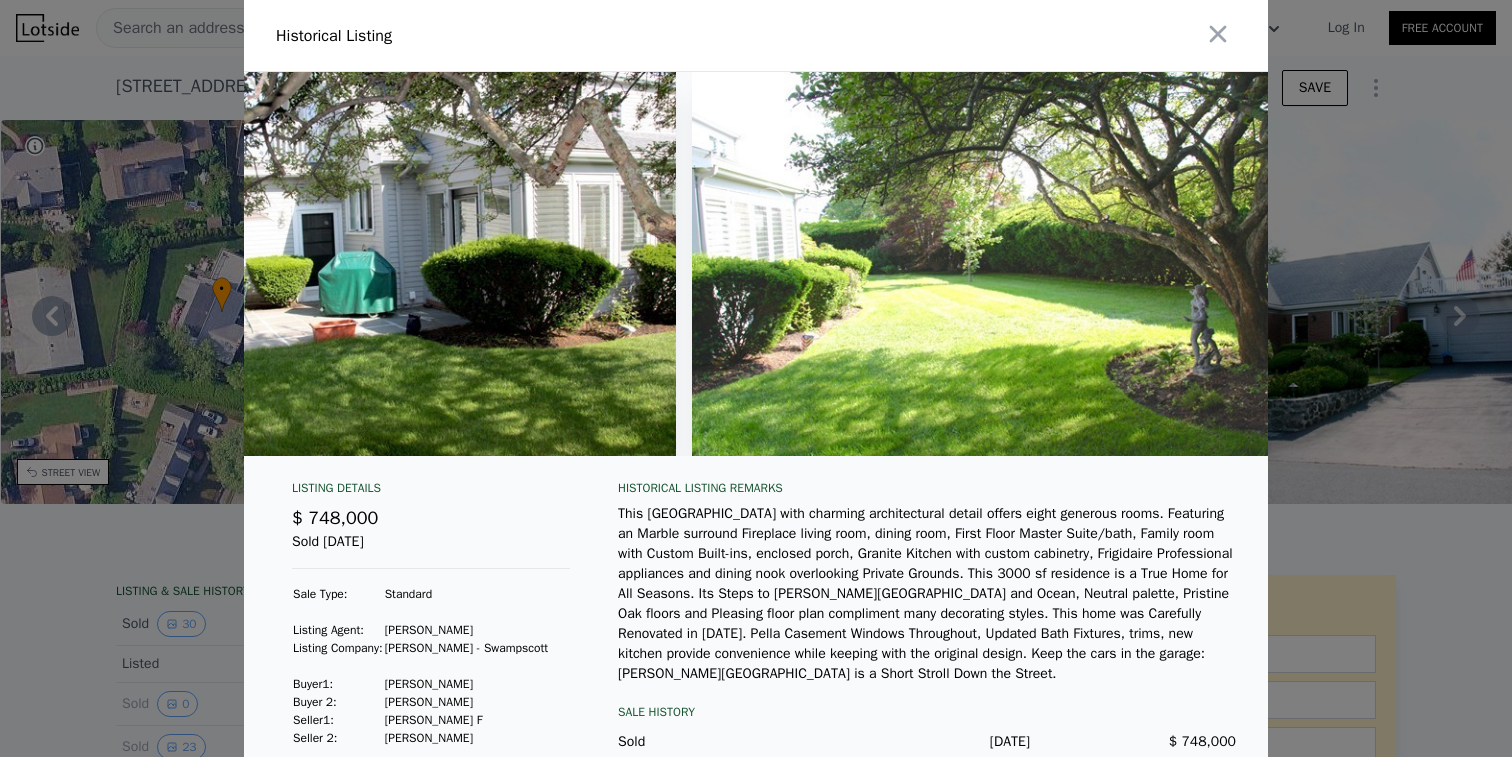 scroll, scrollTop: 0, scrollLeft: 16310, axis: horizontal 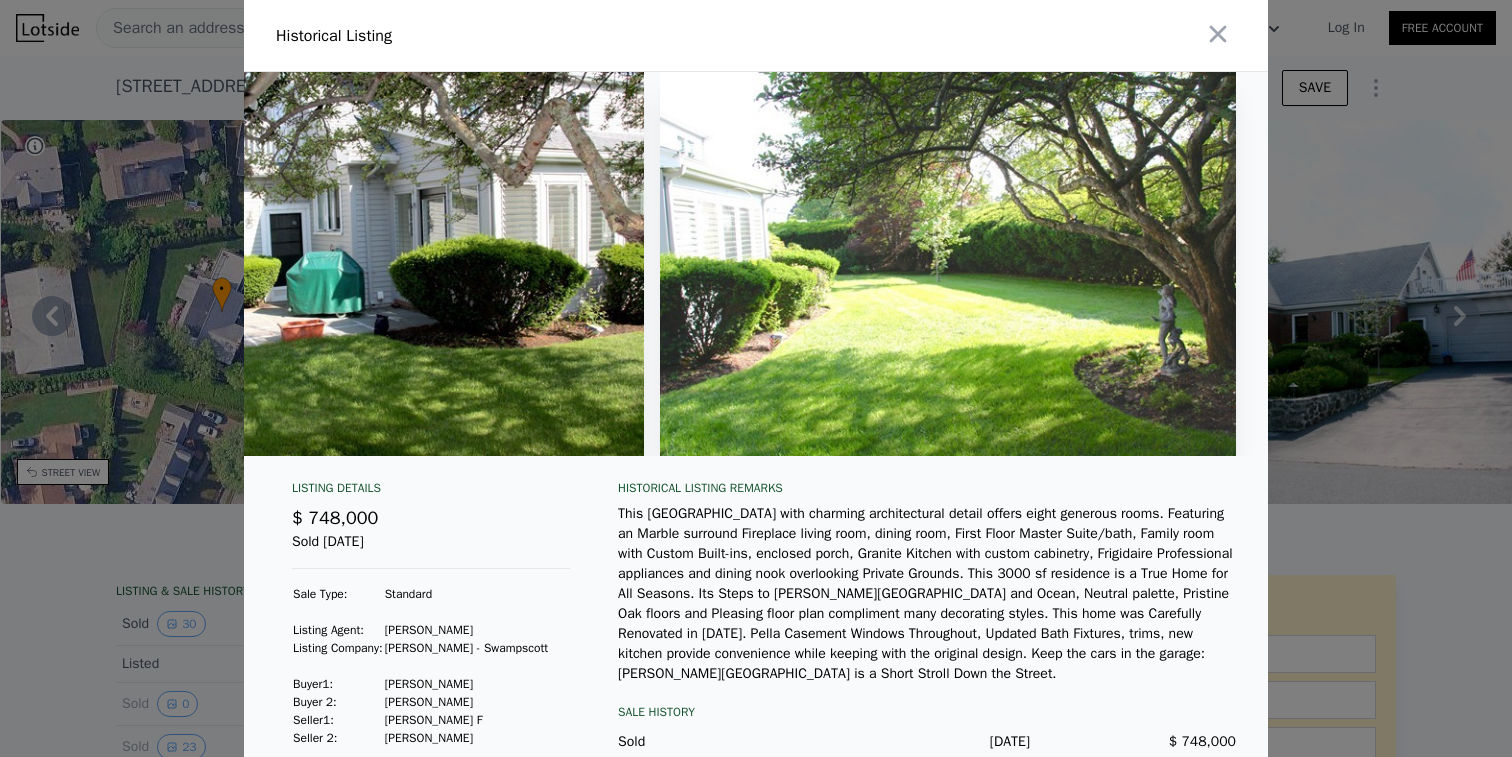 click at bounding box center (756, 378) 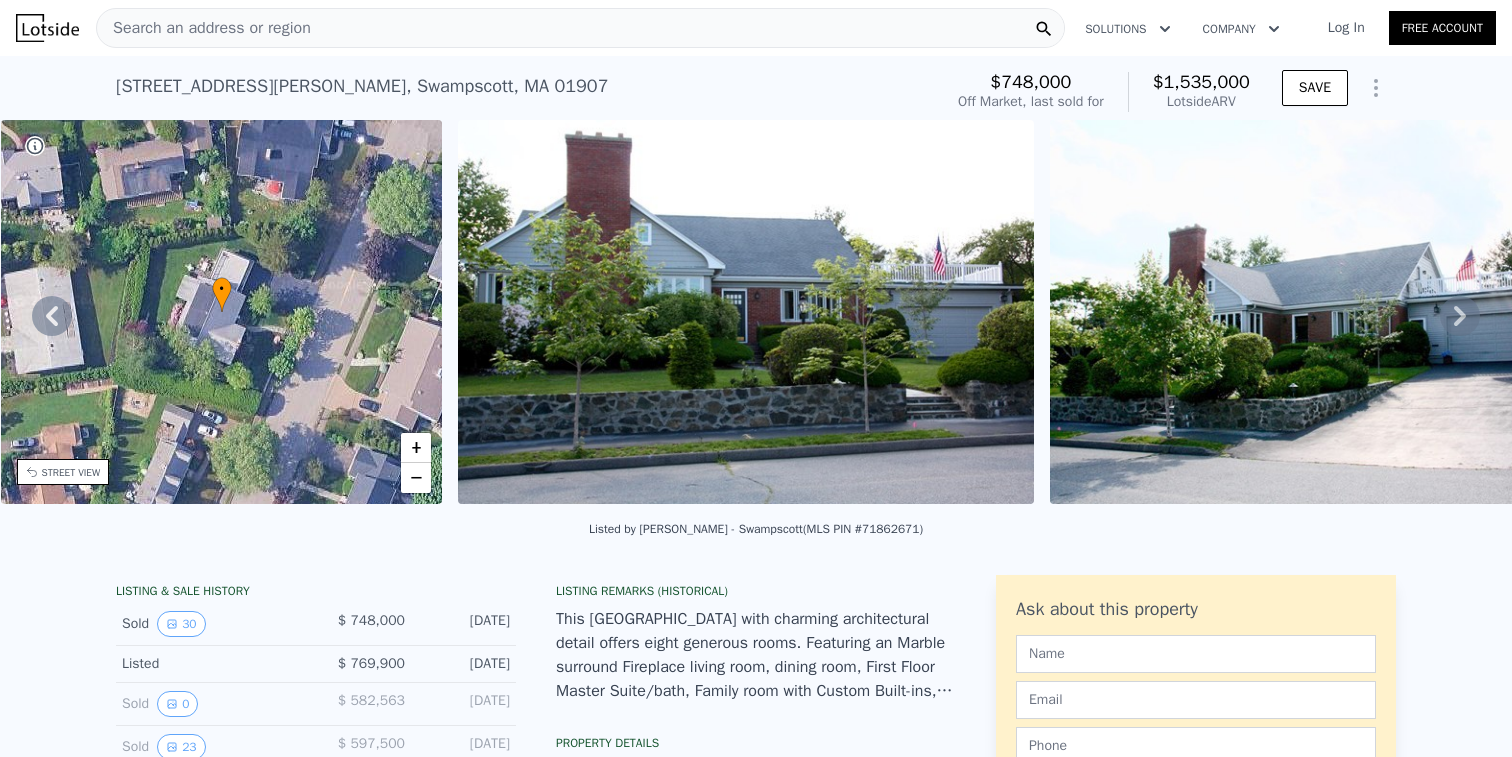 click on "Search an address or region" at bounding box center [204, 28] 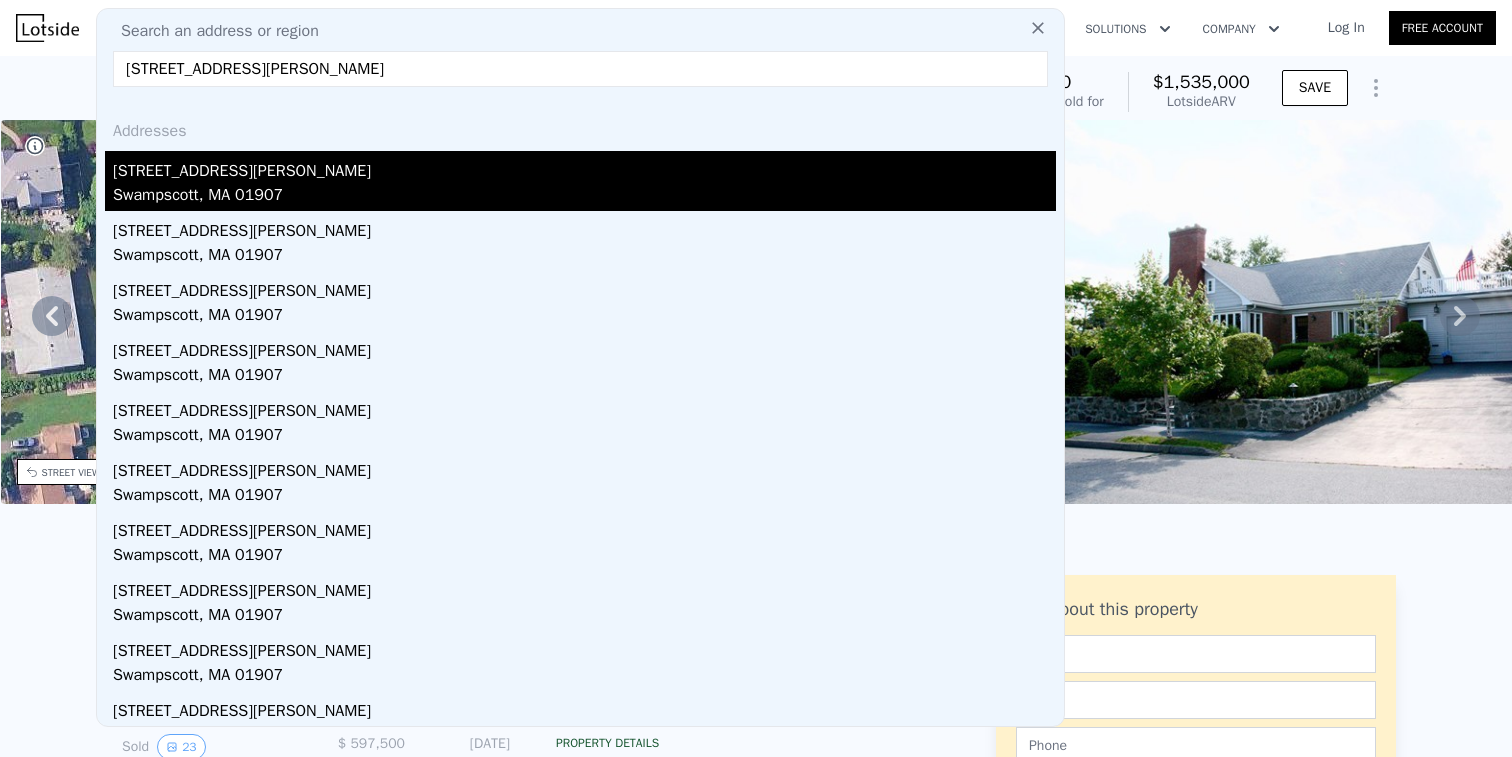 type on "[STREET_ADDRESS][PERSON_NAME]" 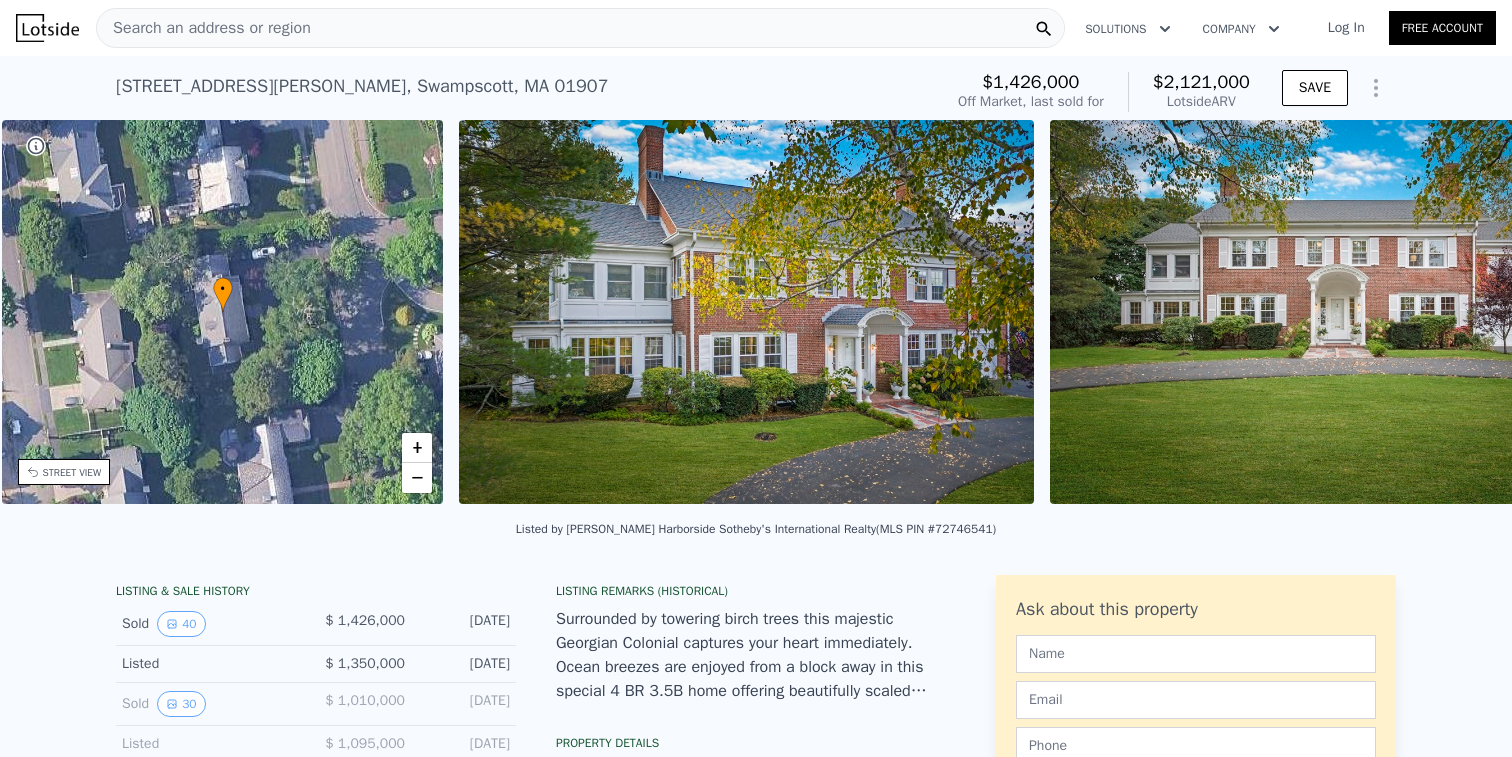 scroll, scrollTop: 0, scrollLeft: 465, axis: horizontal 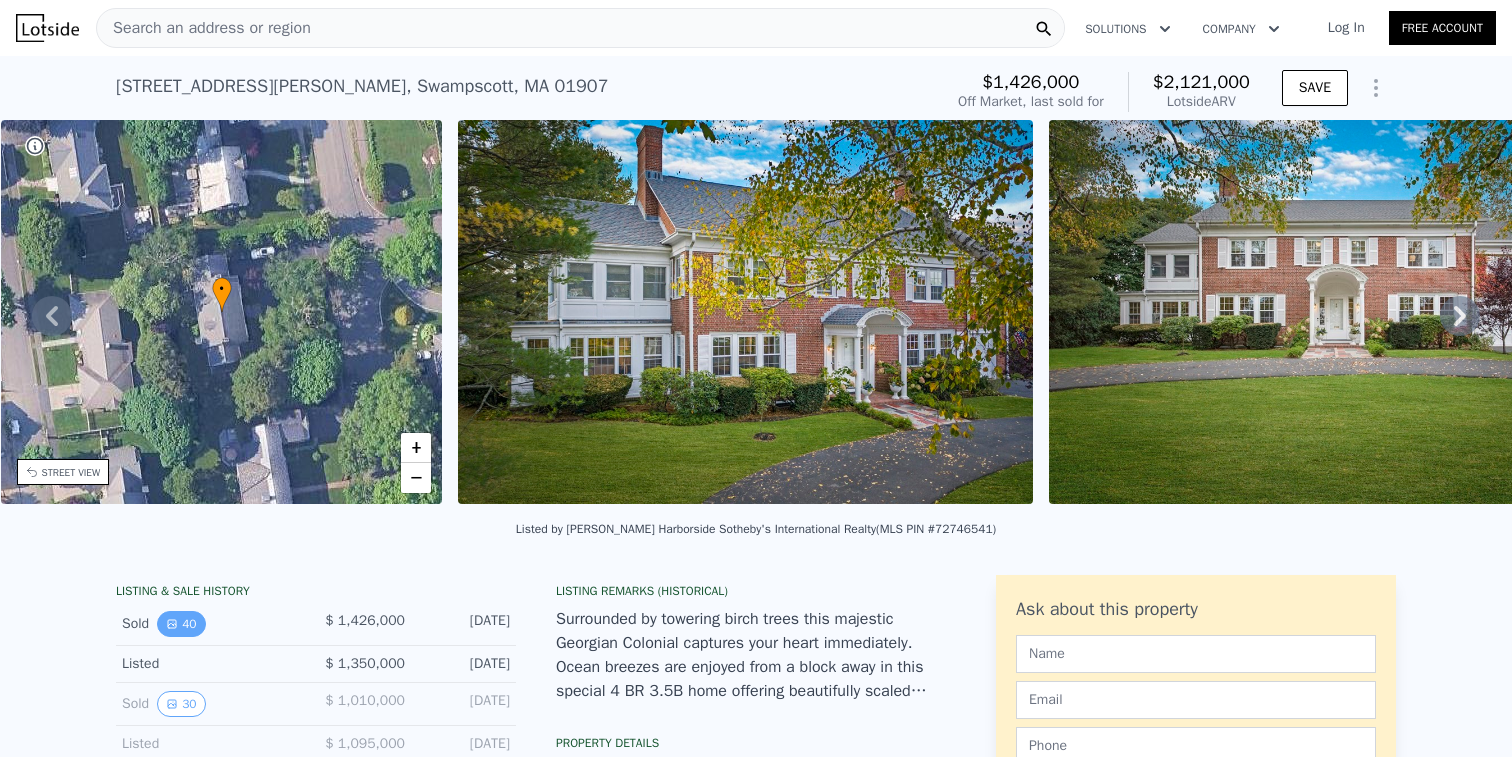 click 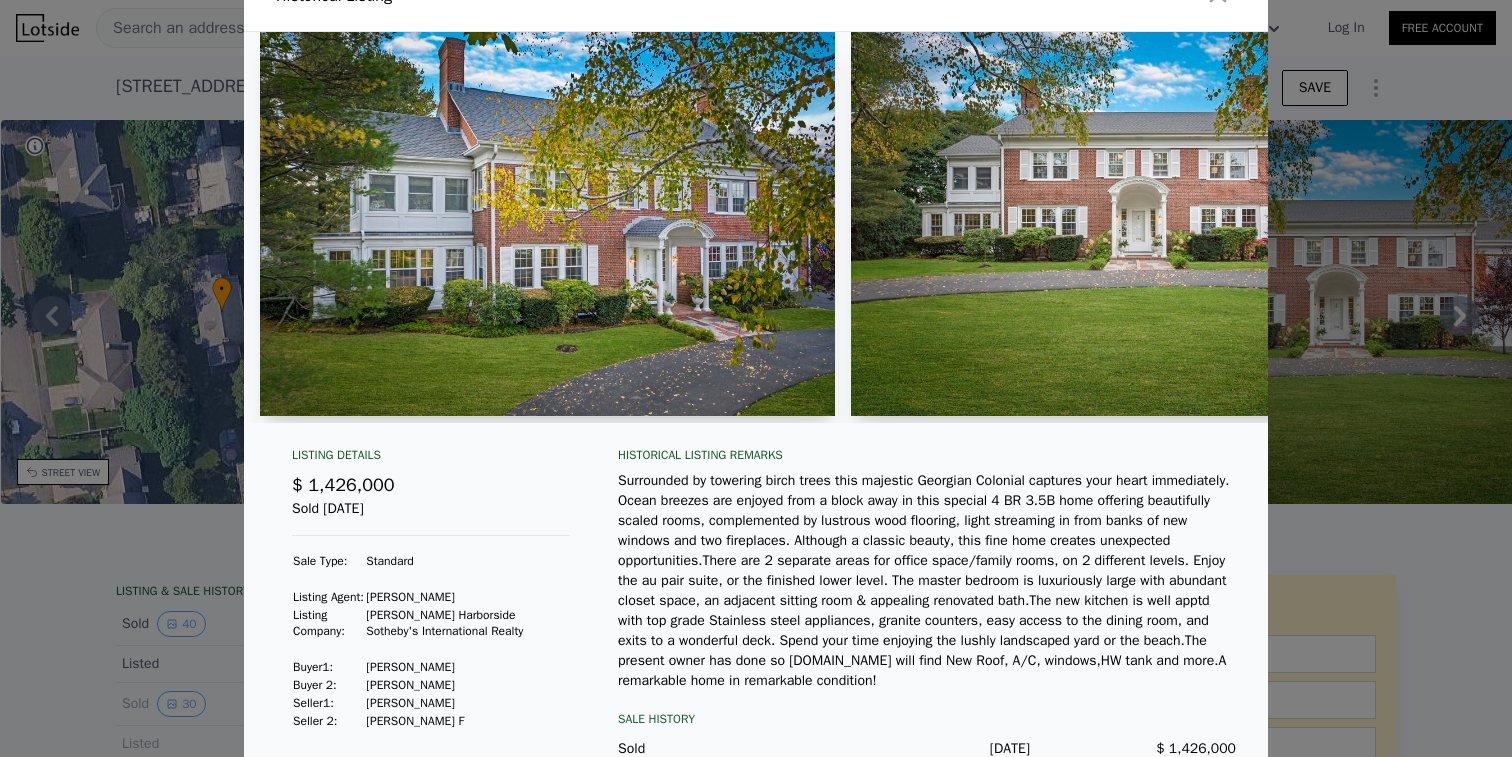 scroll, scrollTop: 0, scrollLeft: 0, axis: both 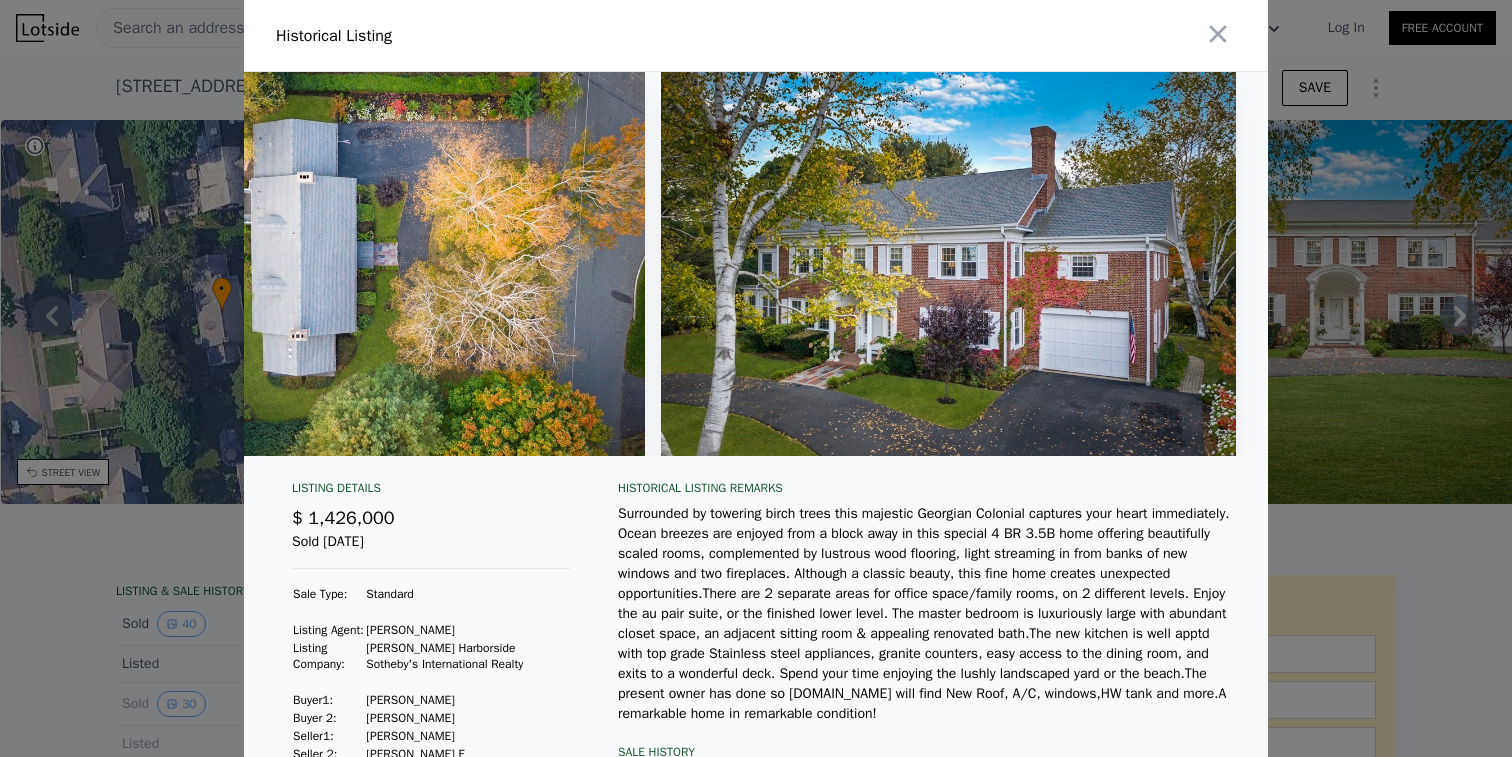 click at bounding box center (756, 378) 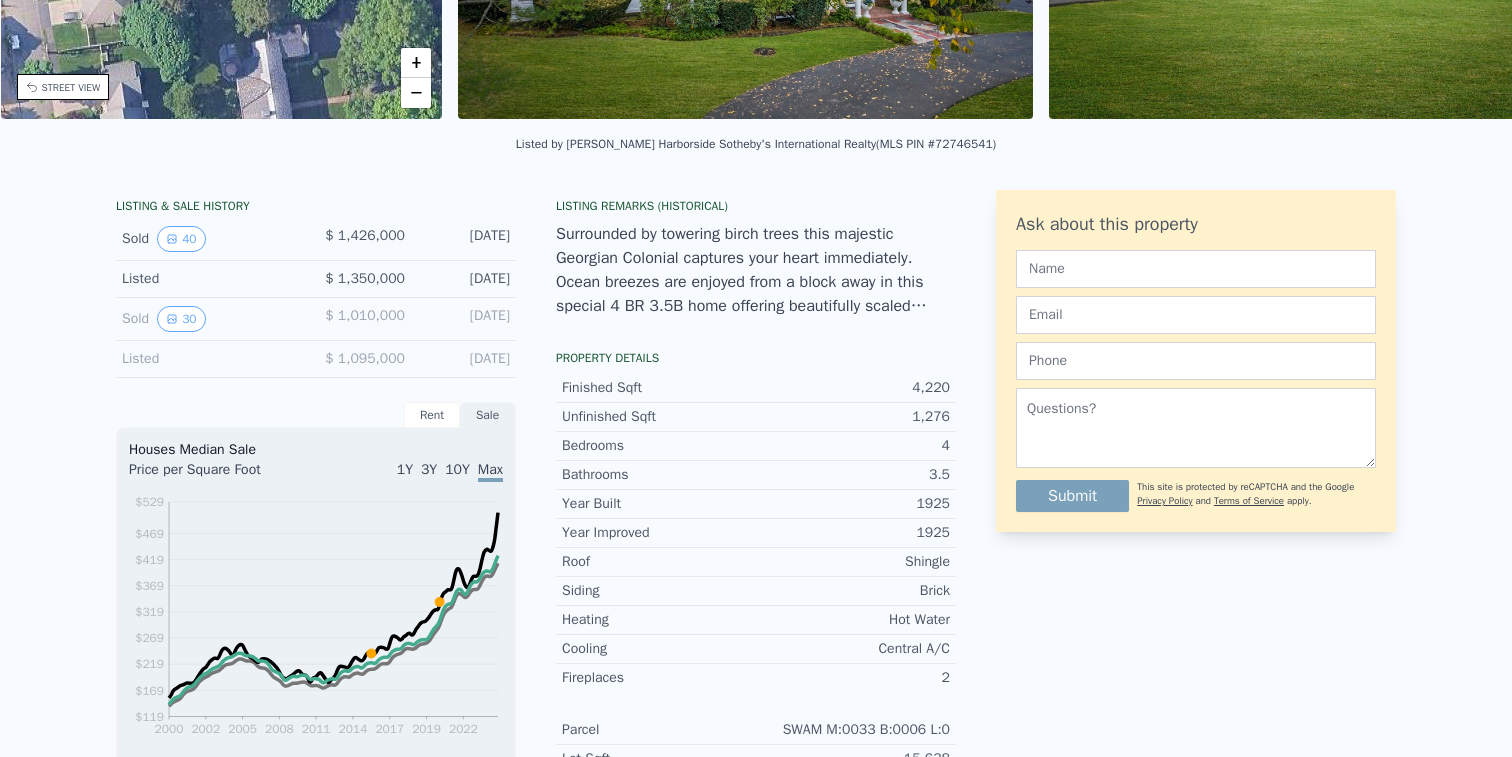 scroll, scrollTop: 0, scrollLeft: 0, axis: both 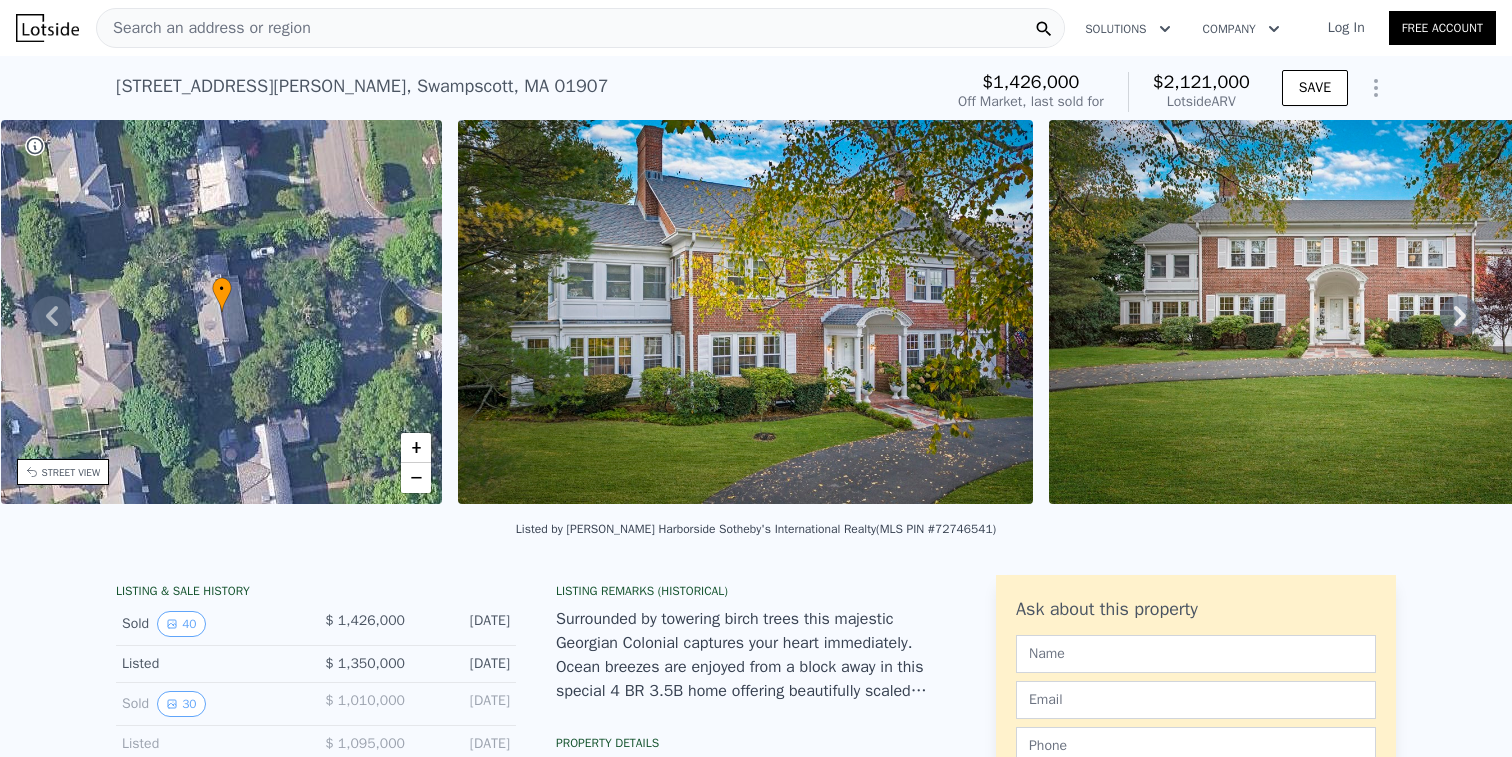 click on "Search an address or region" at bounding box center (580, 28) 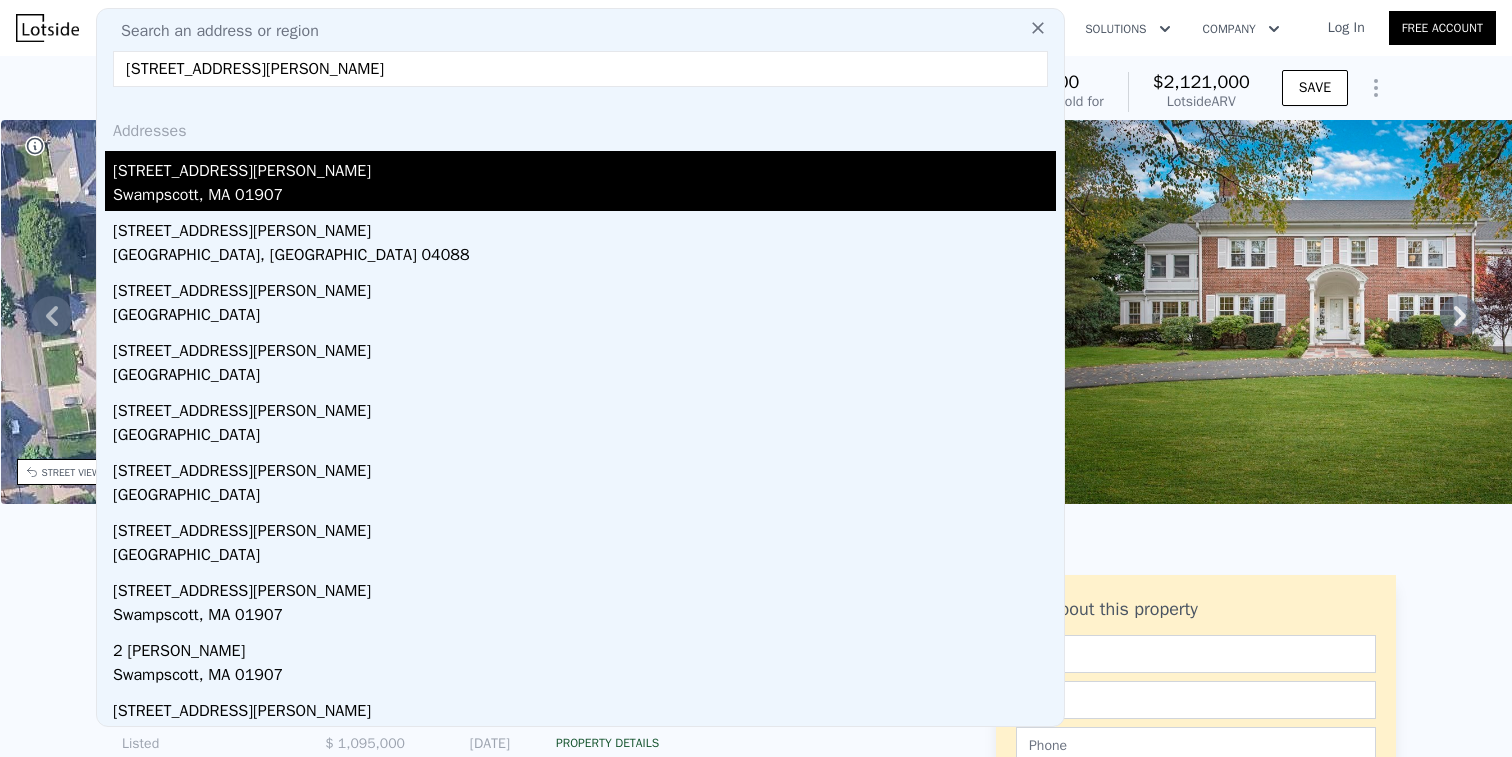 type on "[STREET_ADDRESS][PERSON_NAME]" 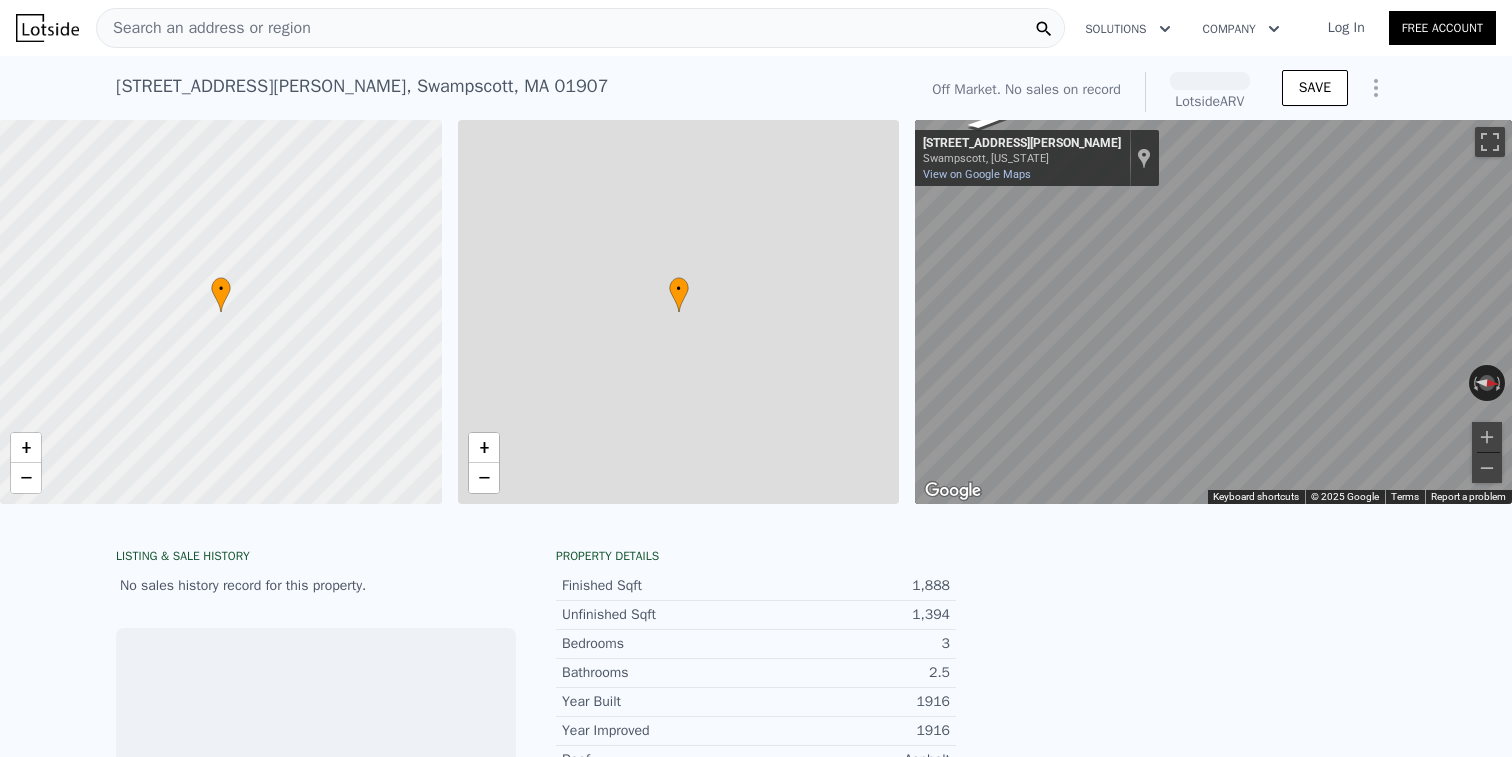 scroll, scrollTop: 0, scrollLeft: 8, axis: horizontal 